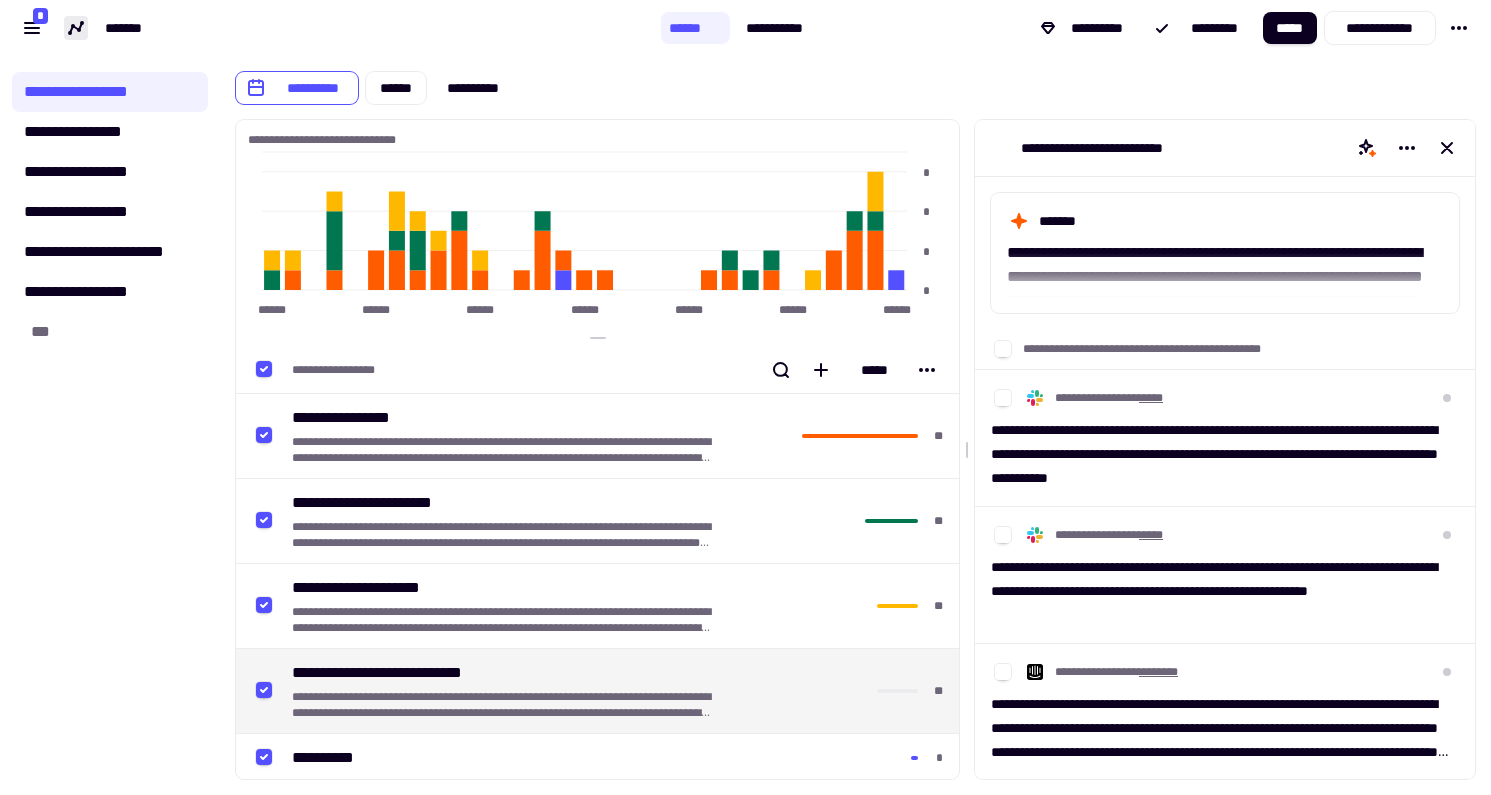 scroll, scrollTop: 0, scrollLeft: 0, axis: both 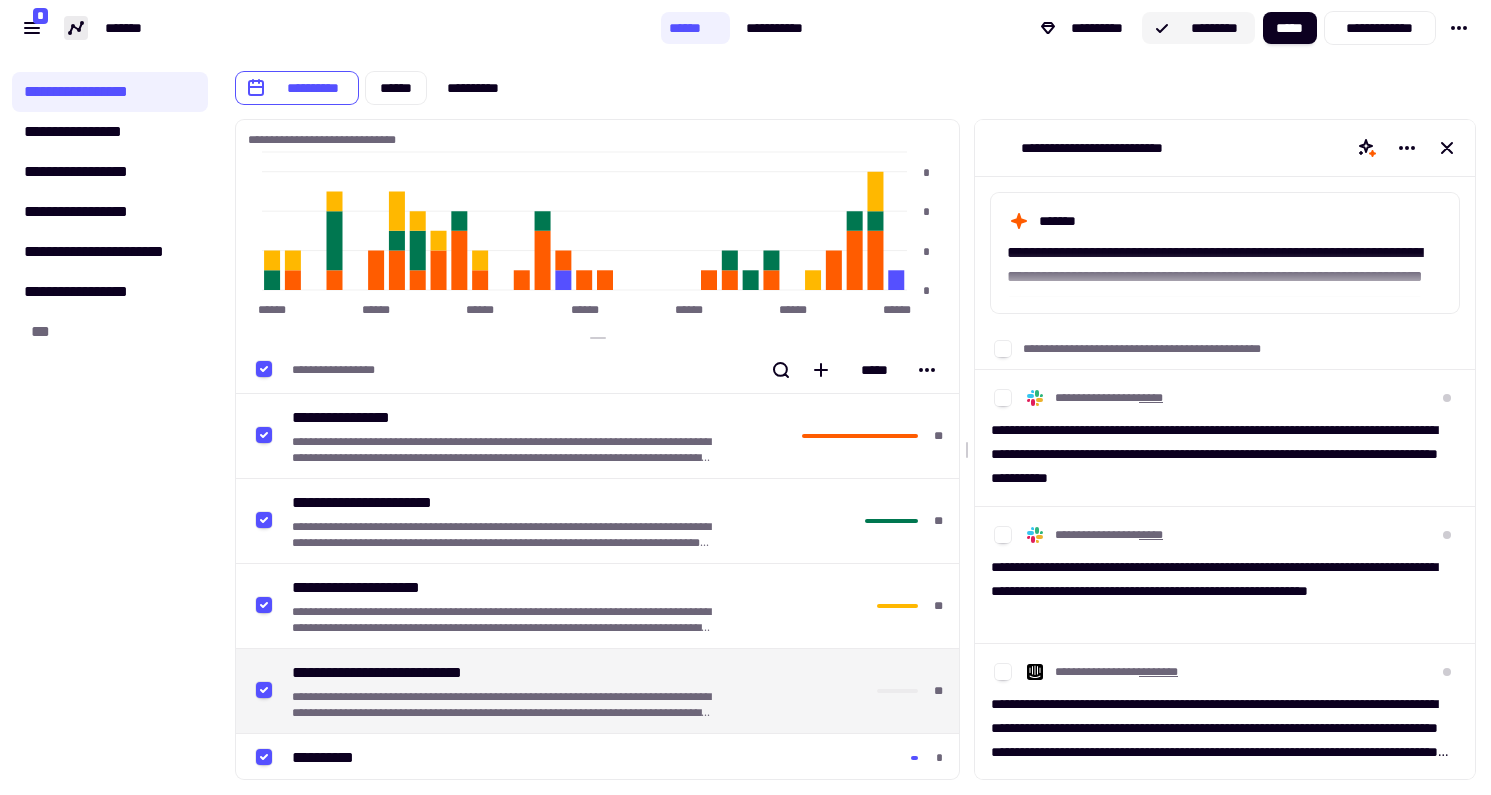 click on "*********" 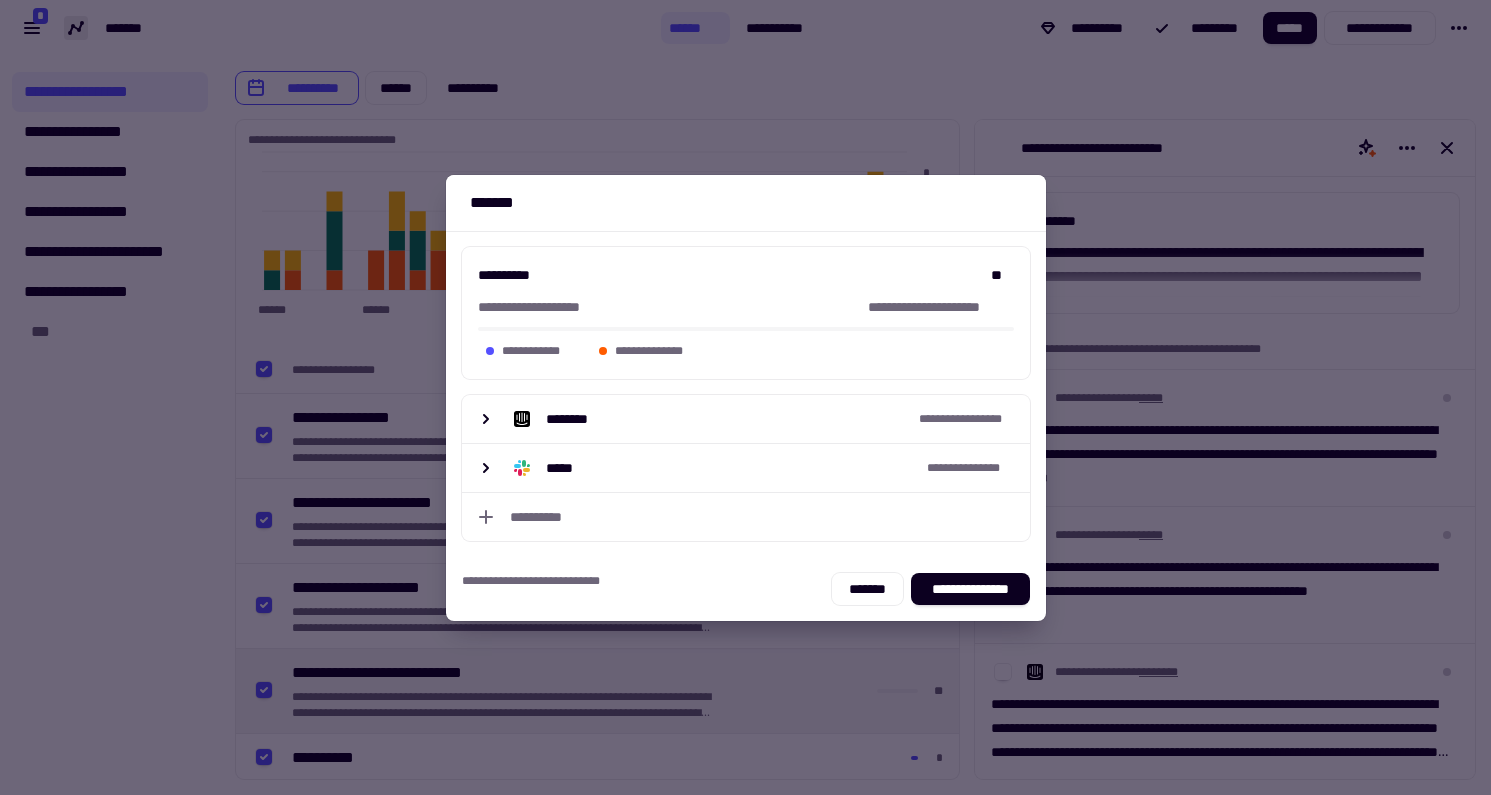 click at bounding box center [745, 397] 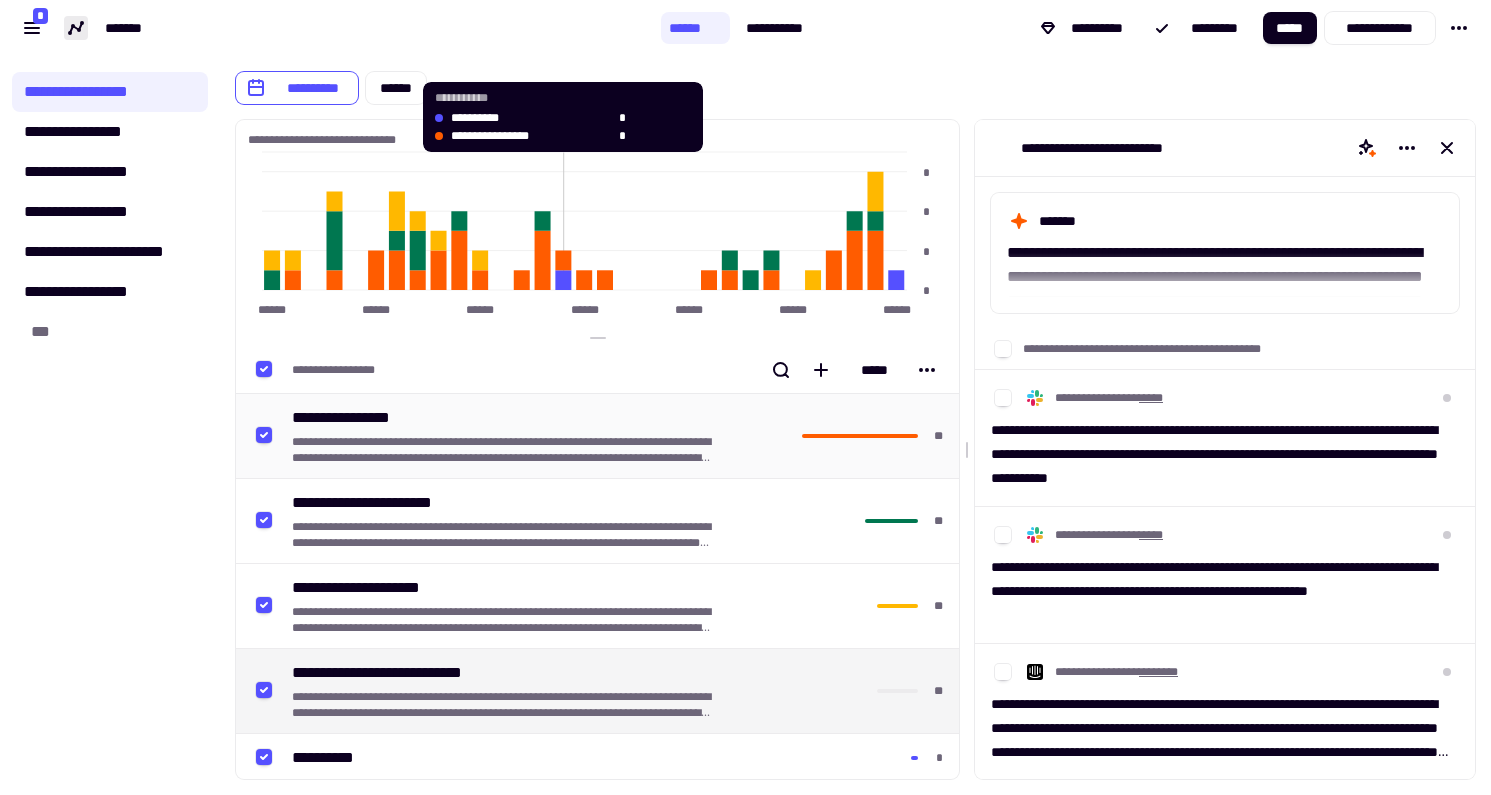 scroll, scrollTop: 0, scrollLeft: 0, axis: both 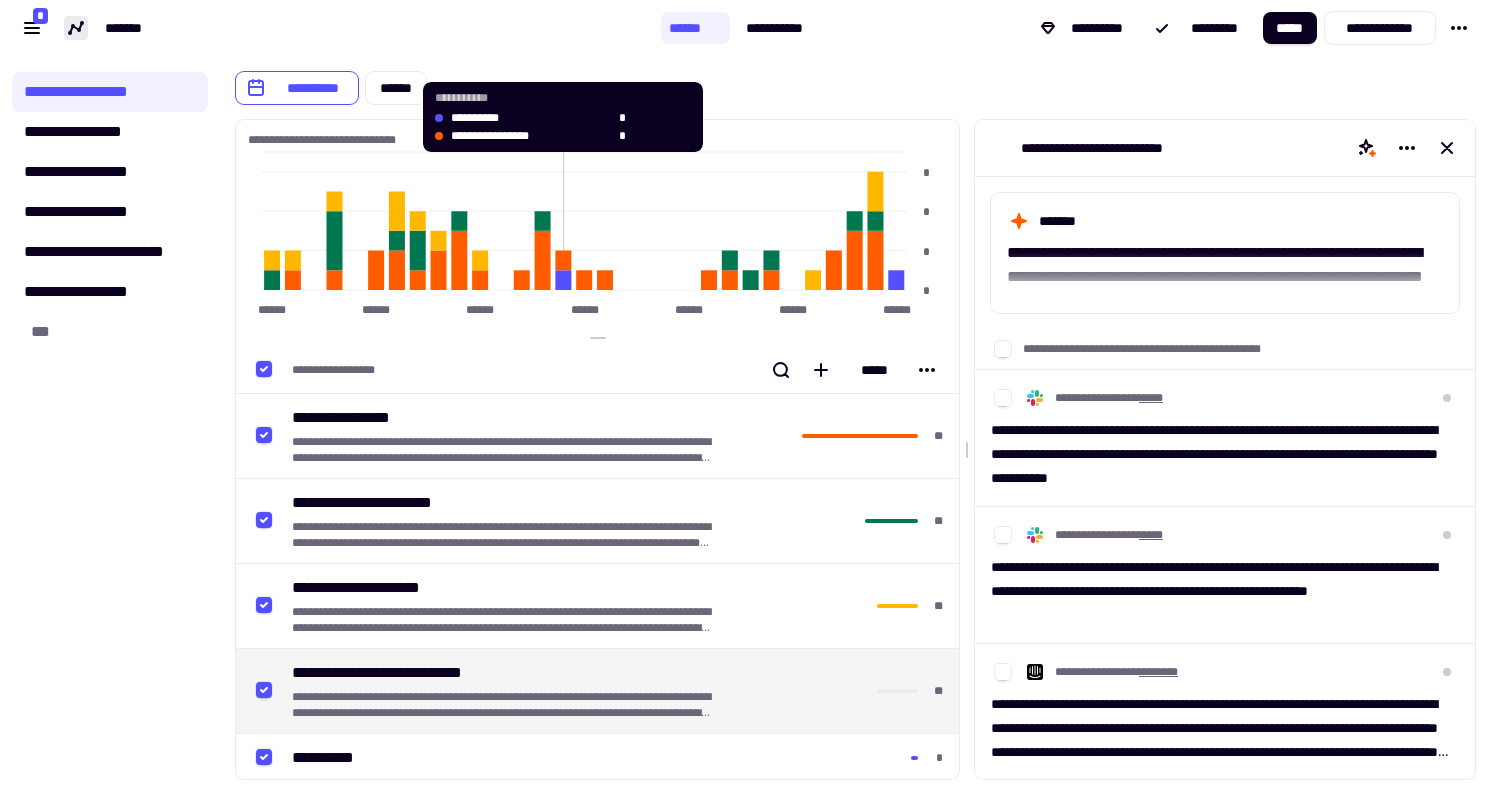 click on "**********" at bounding box center (110, 425) 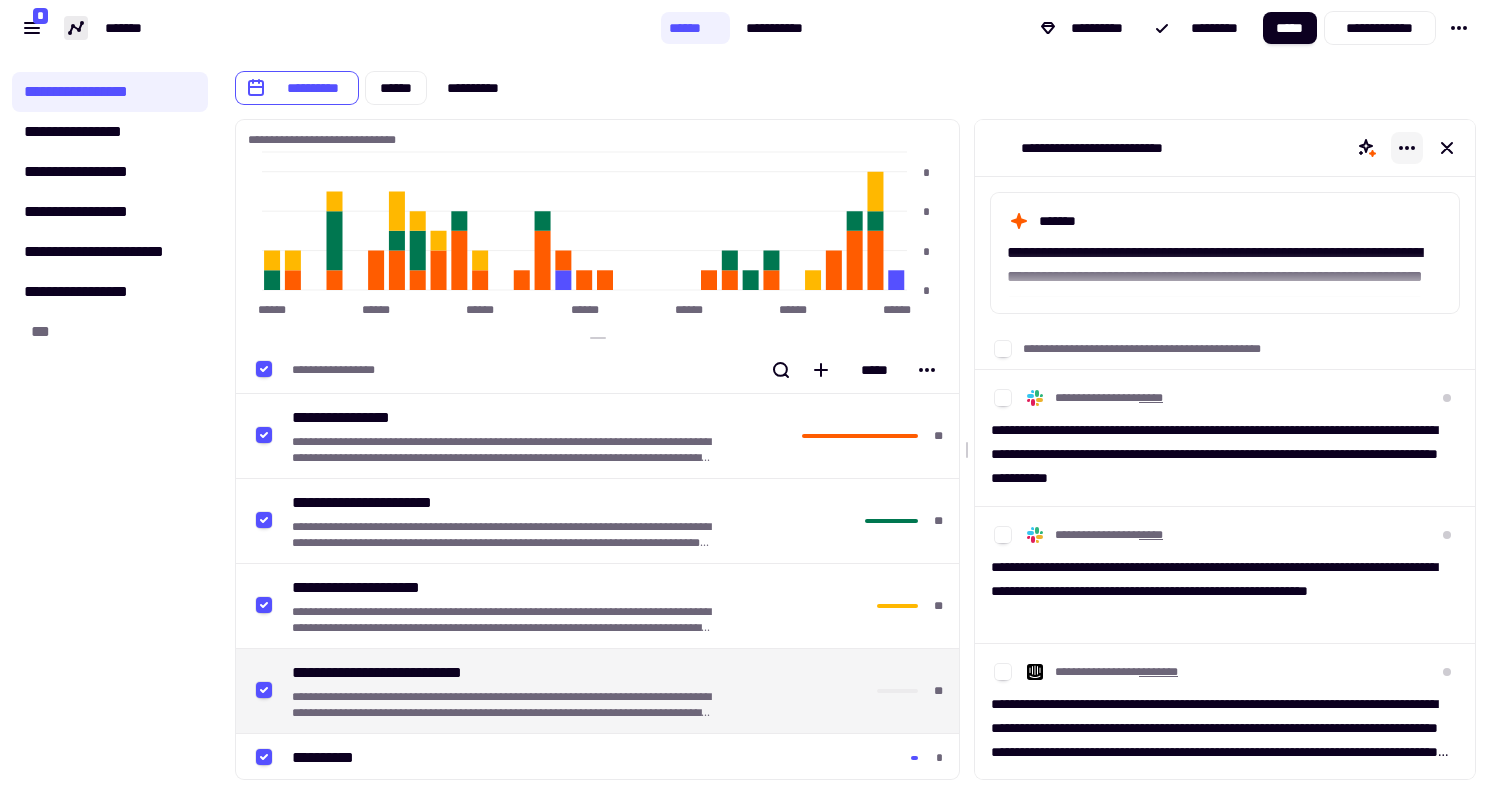 click 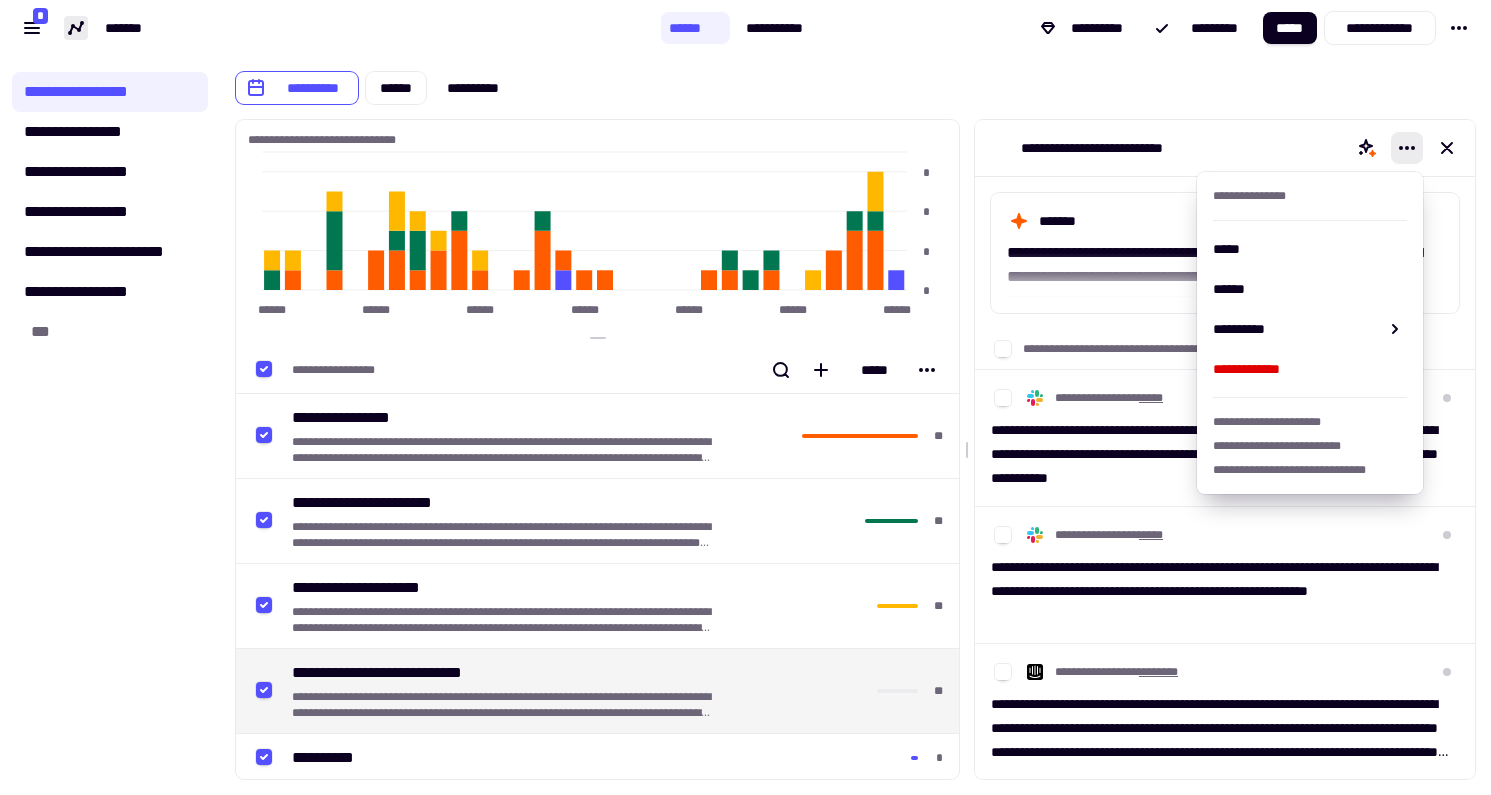 click on "**********" at bounding box center (855, 80) 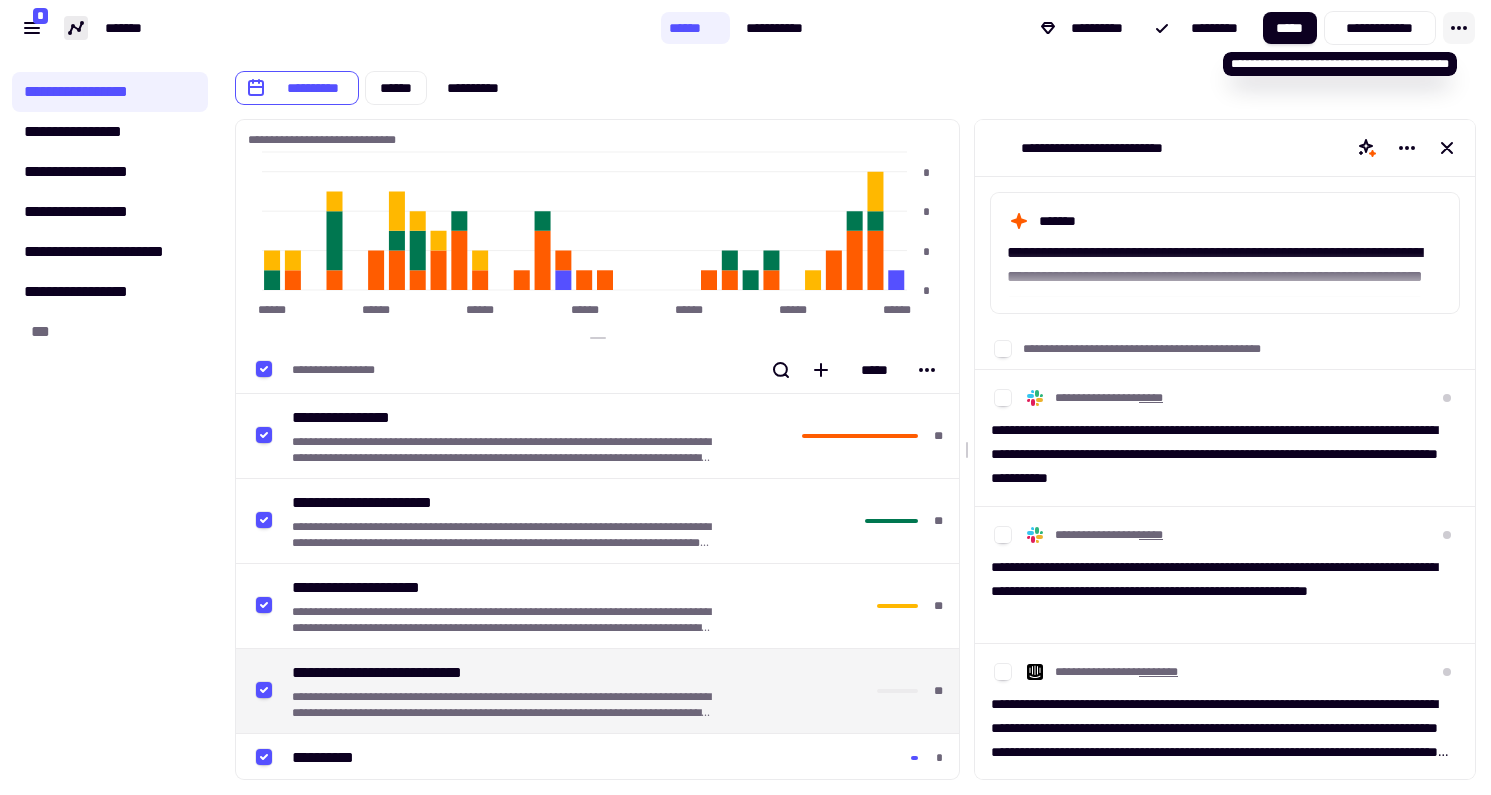 click 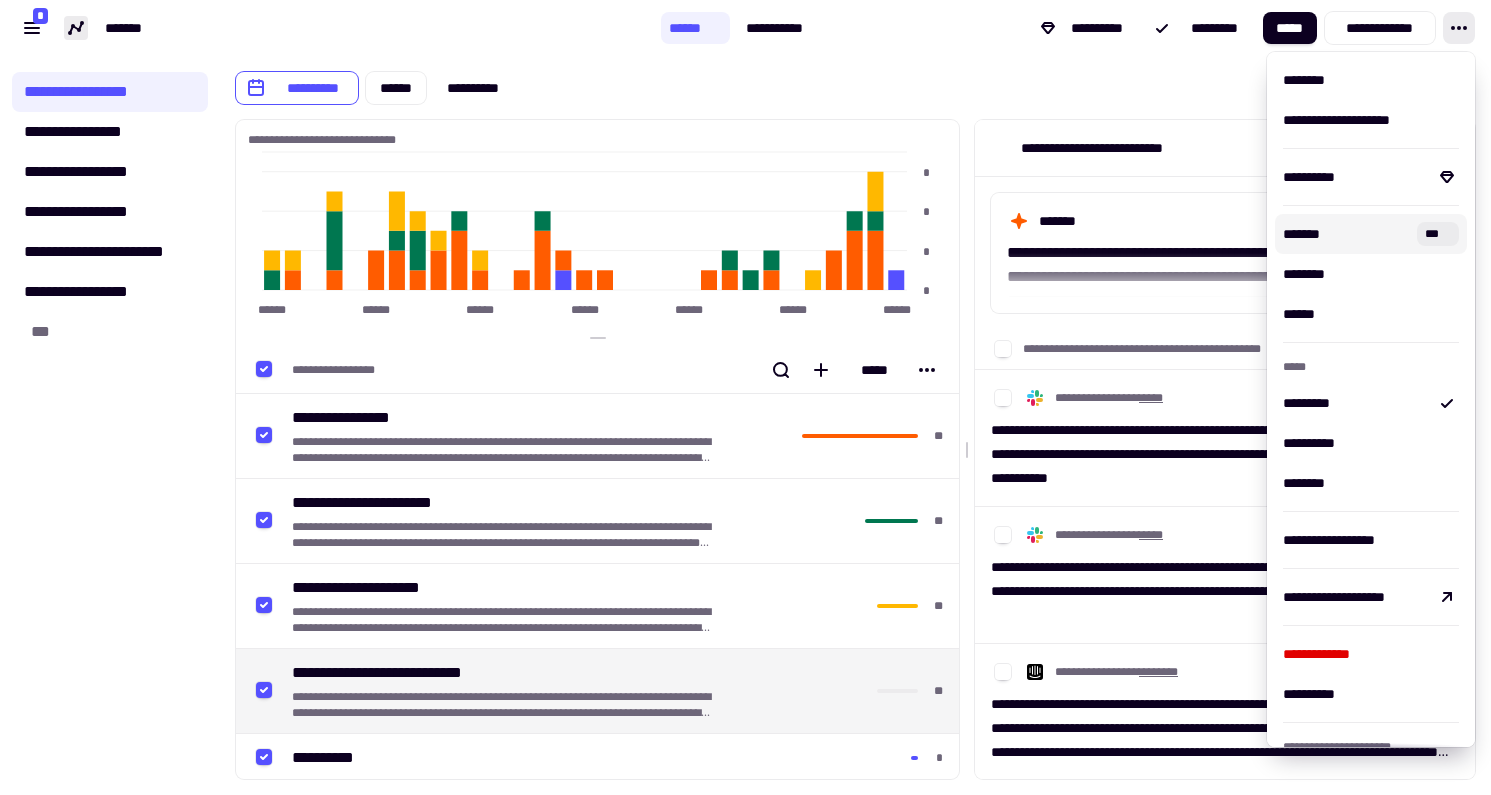 click on "******* ***" at bounding box center (1371, 234) 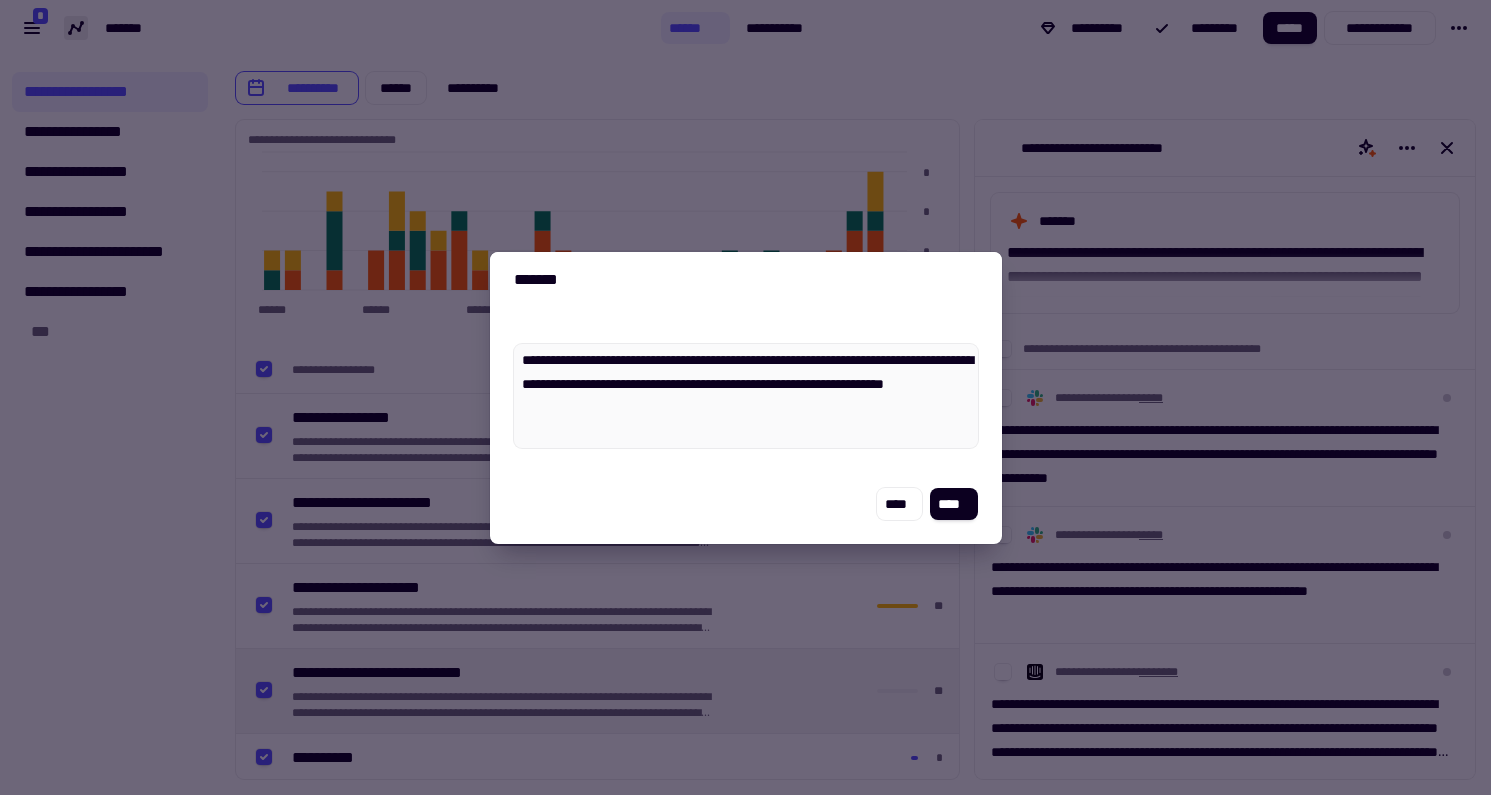 type on "*" 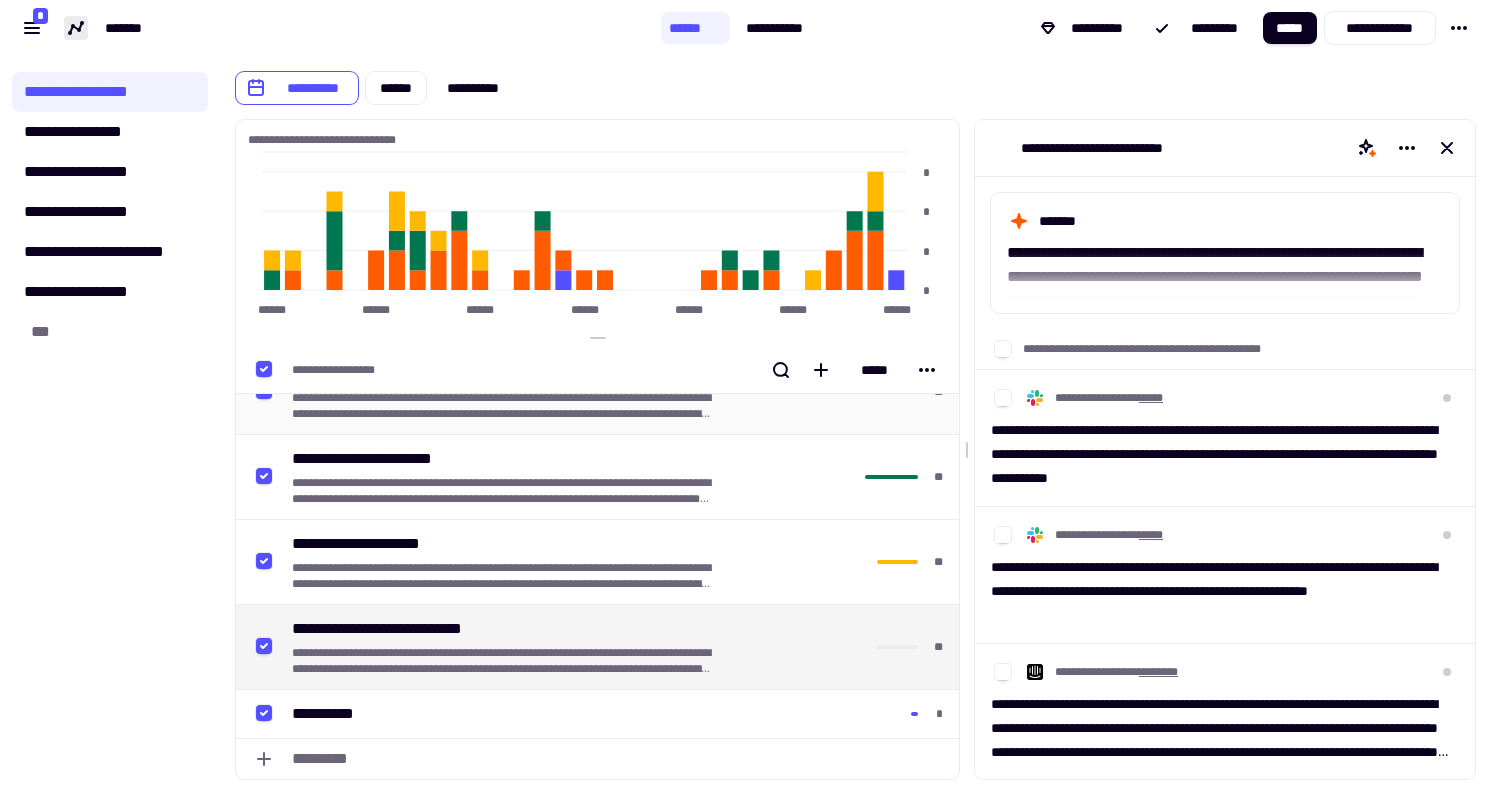 scroll, scrollTop: 44, scrollLeft: 0, axis: vertical 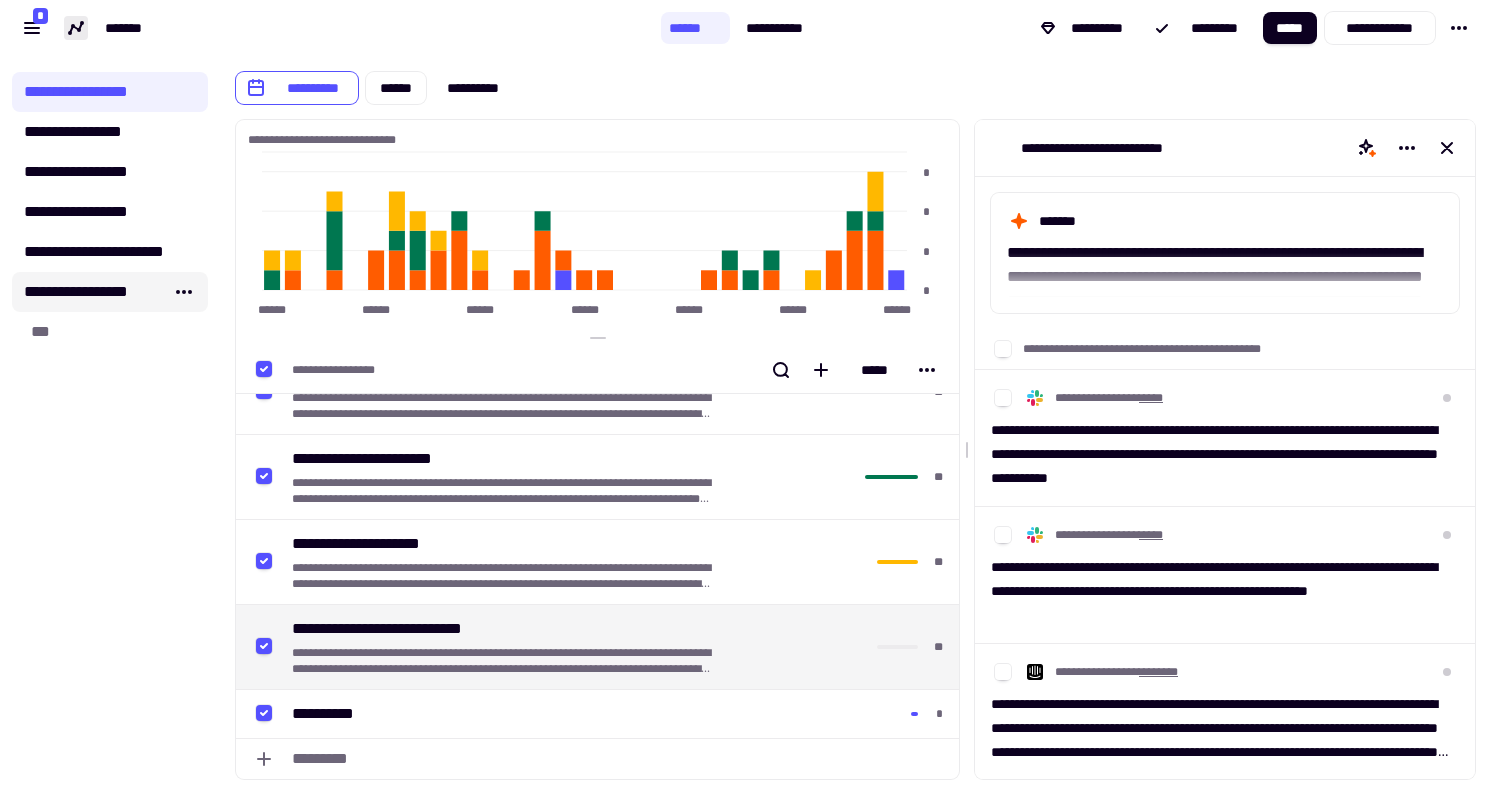 click on "**********" 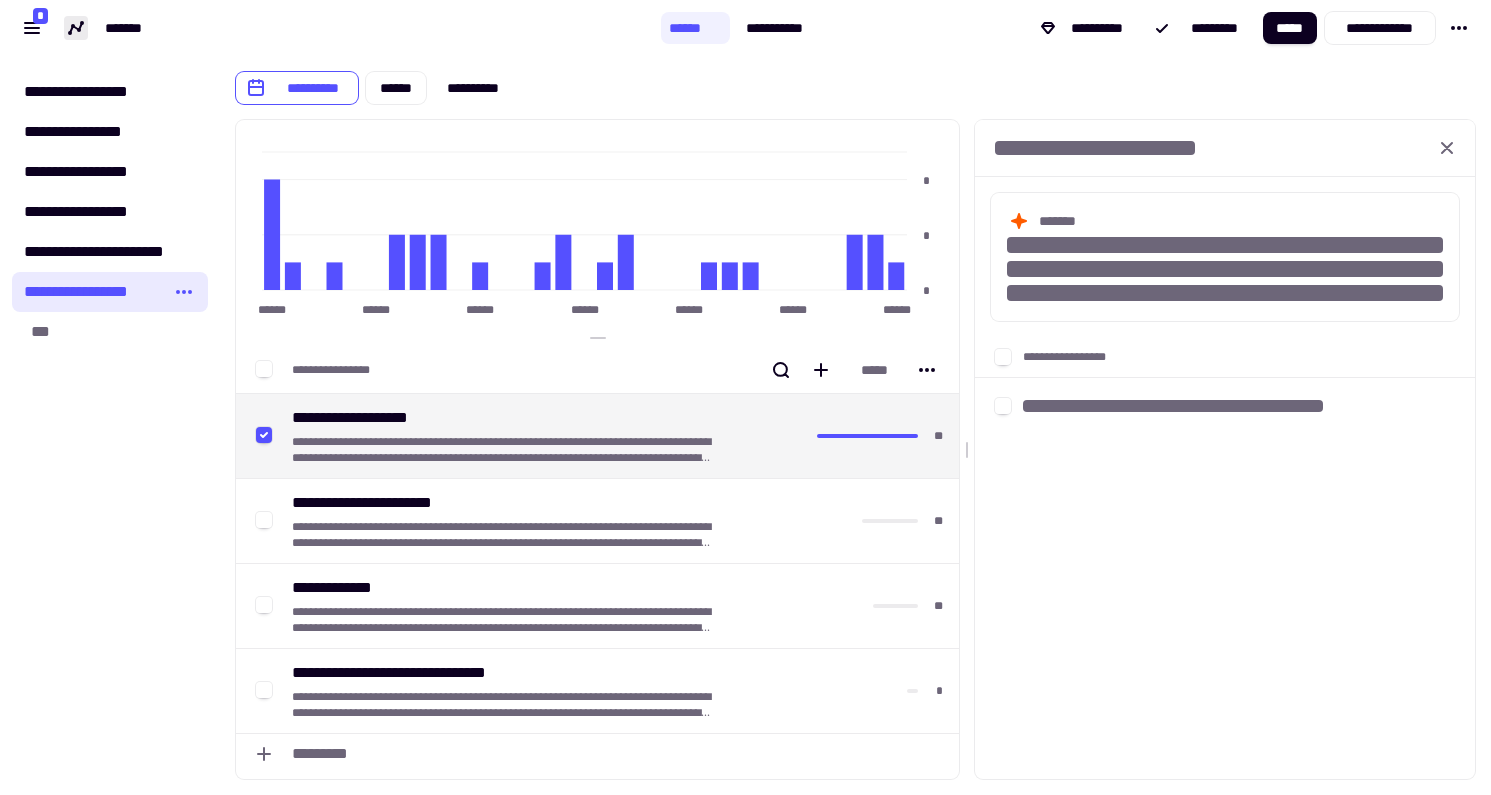 scroll, scrollTop: 0, scrollLeft: 0, axis: both 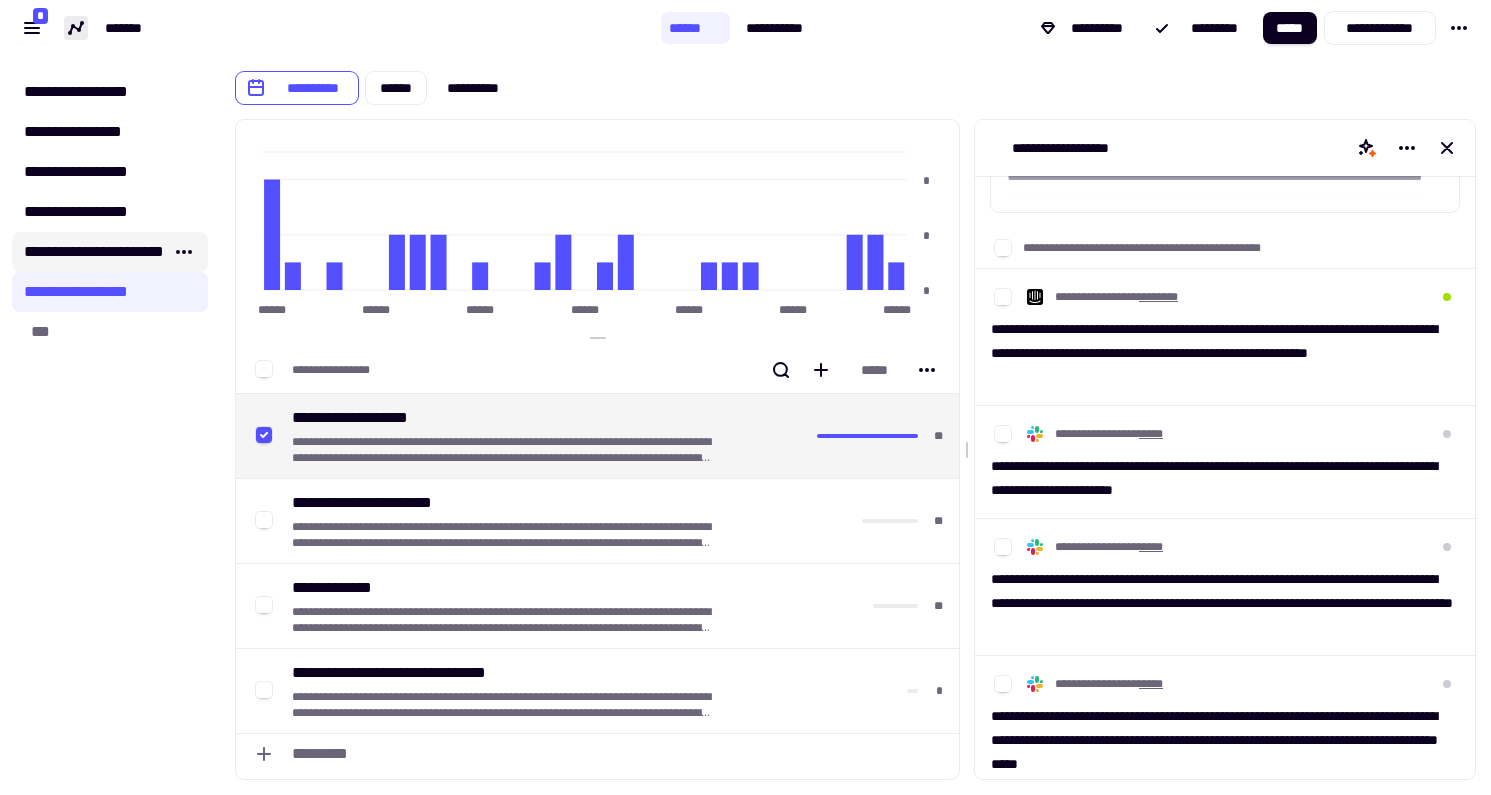 click on "**********" 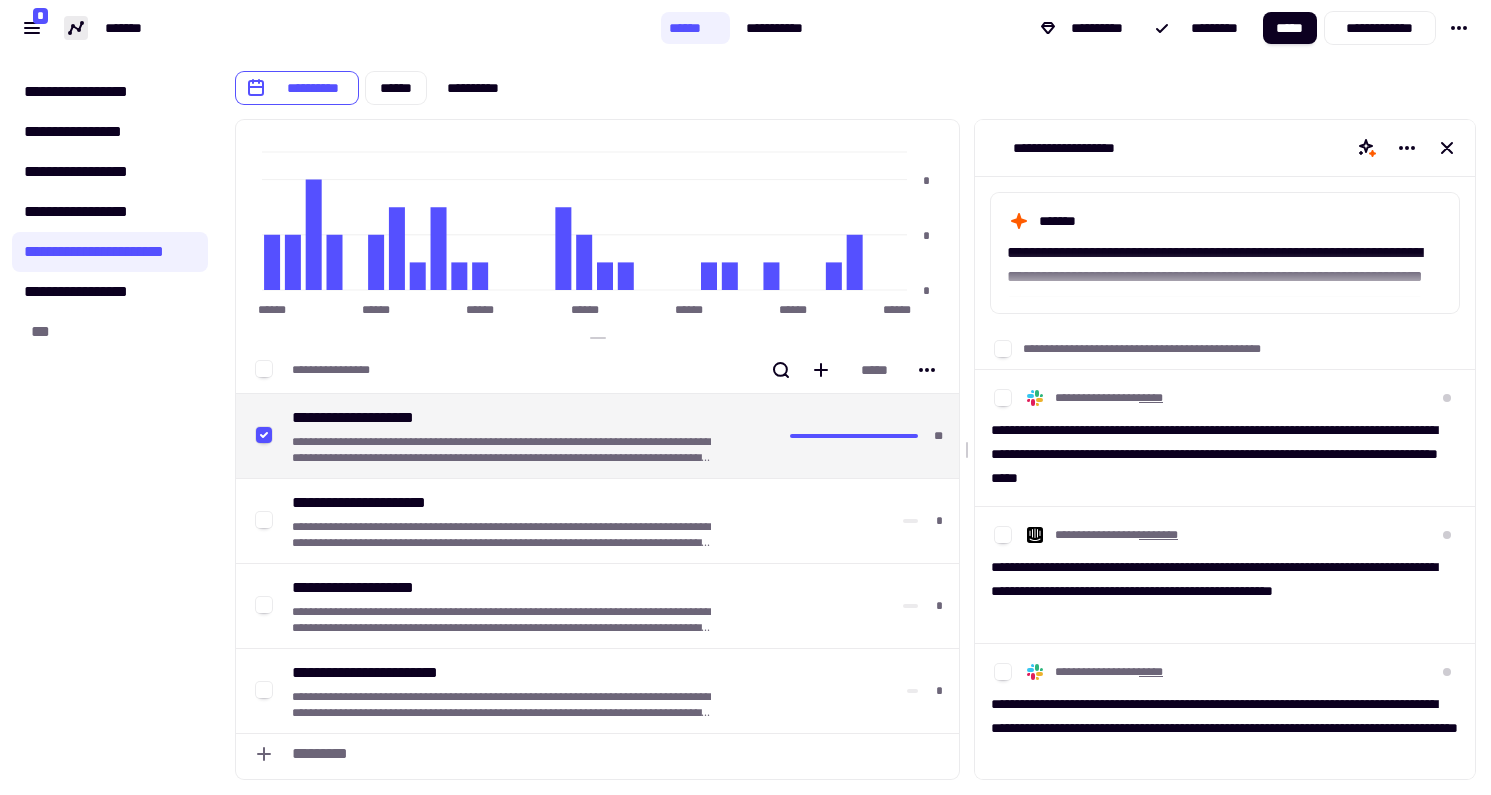 scroll, scrollTop: 0, scrollLeft: 0, axis: both 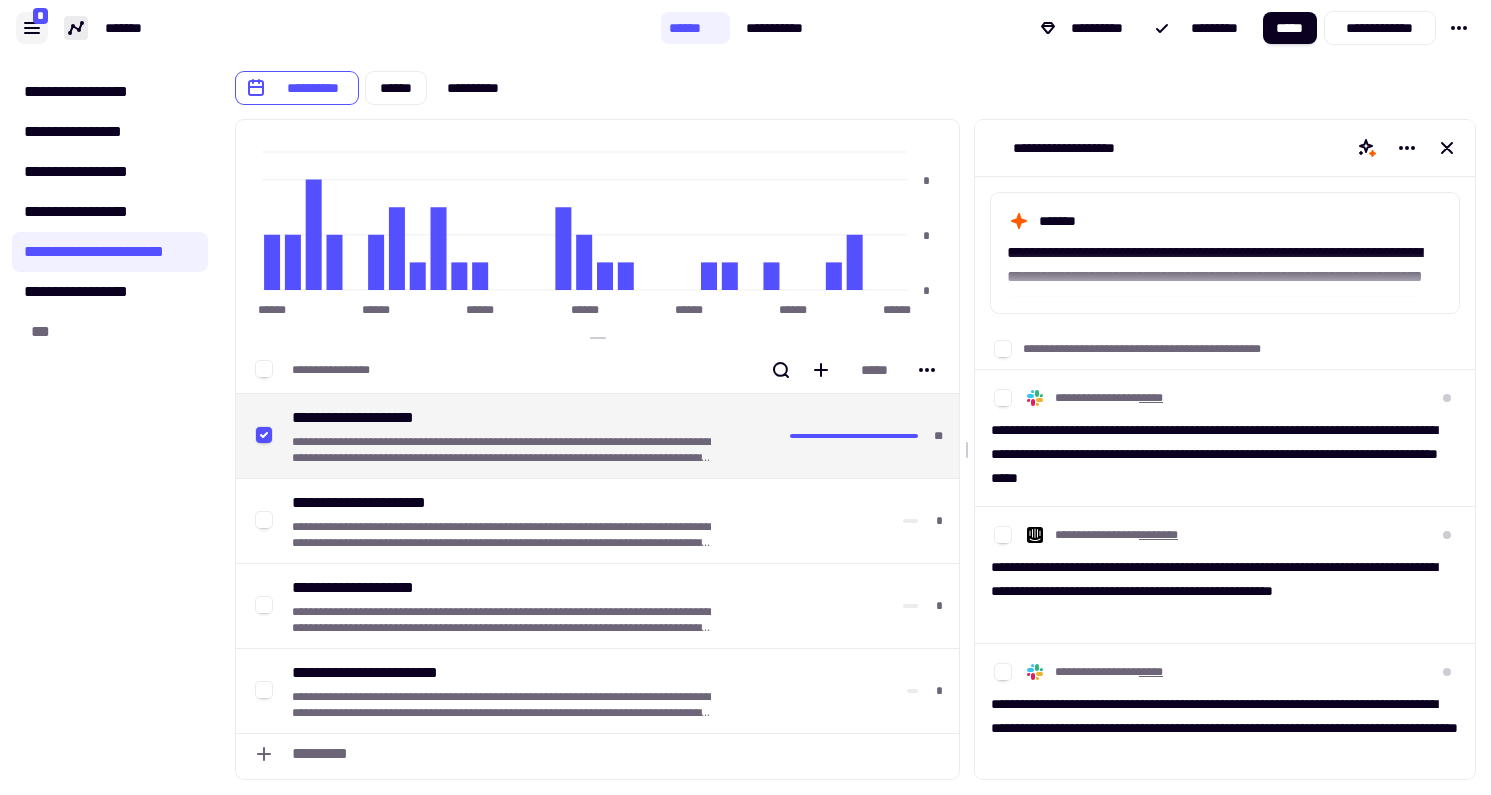 click 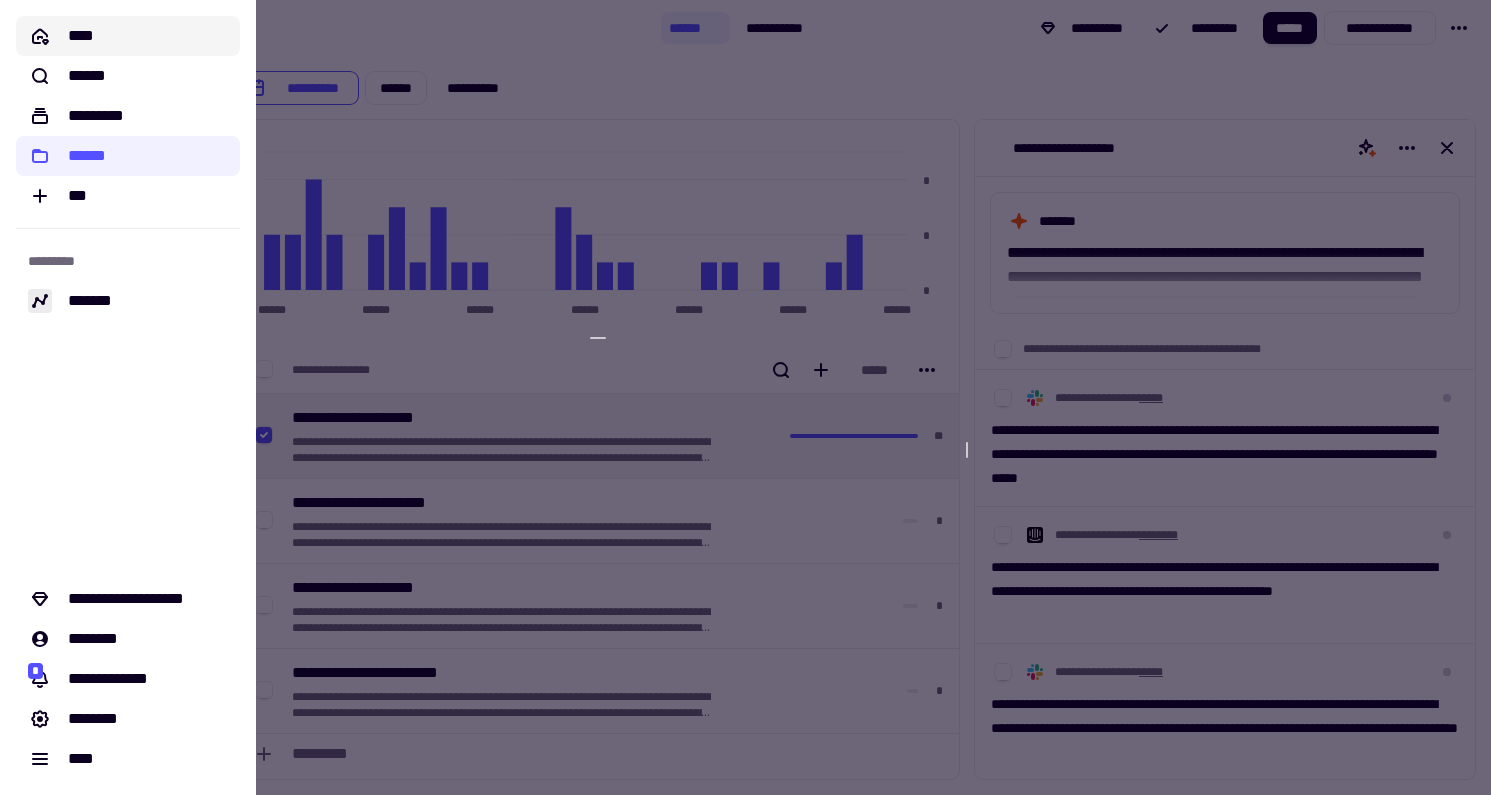 click on "****" 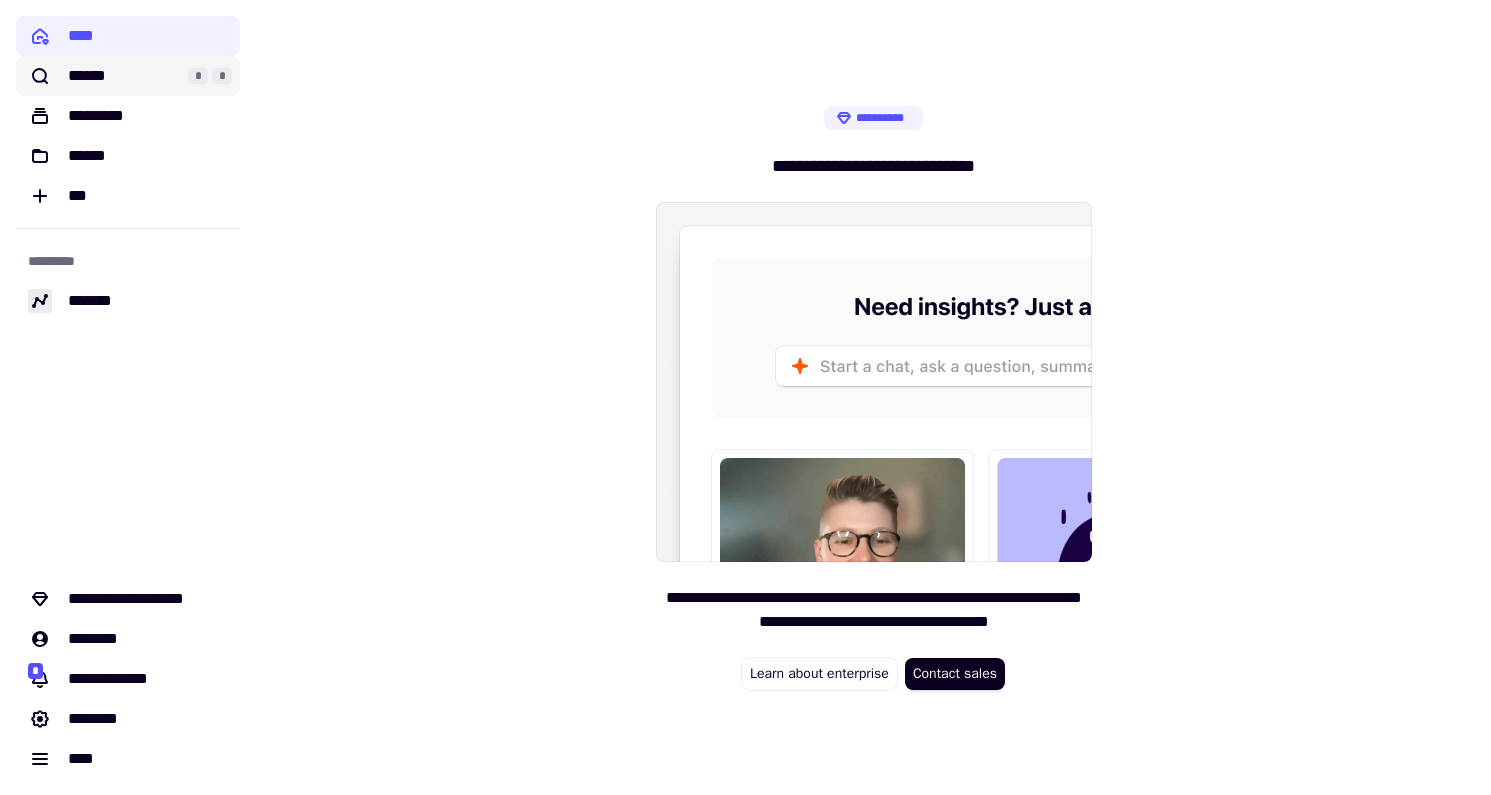 click on "******" 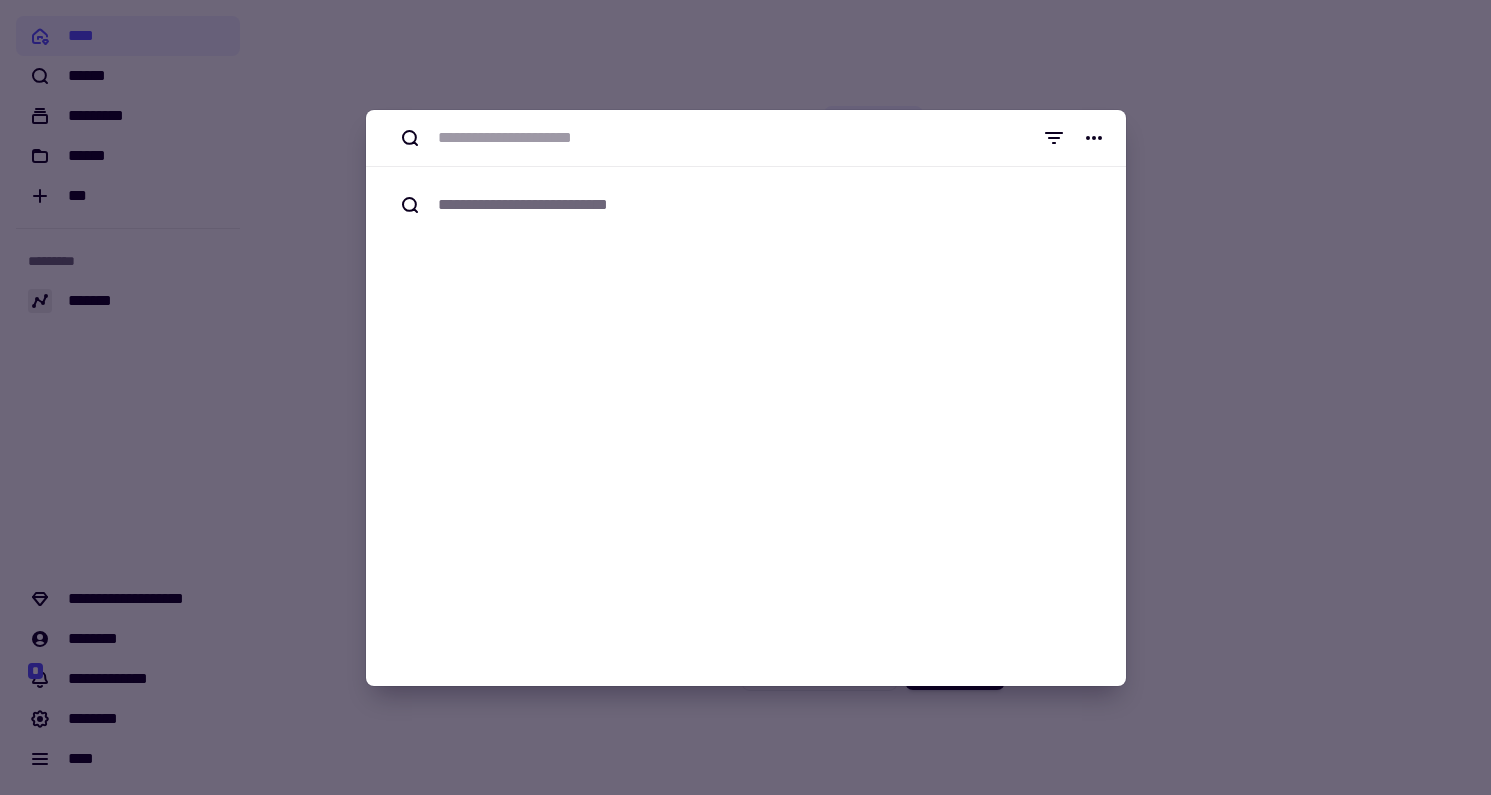 click at bounding box center [745, 397] 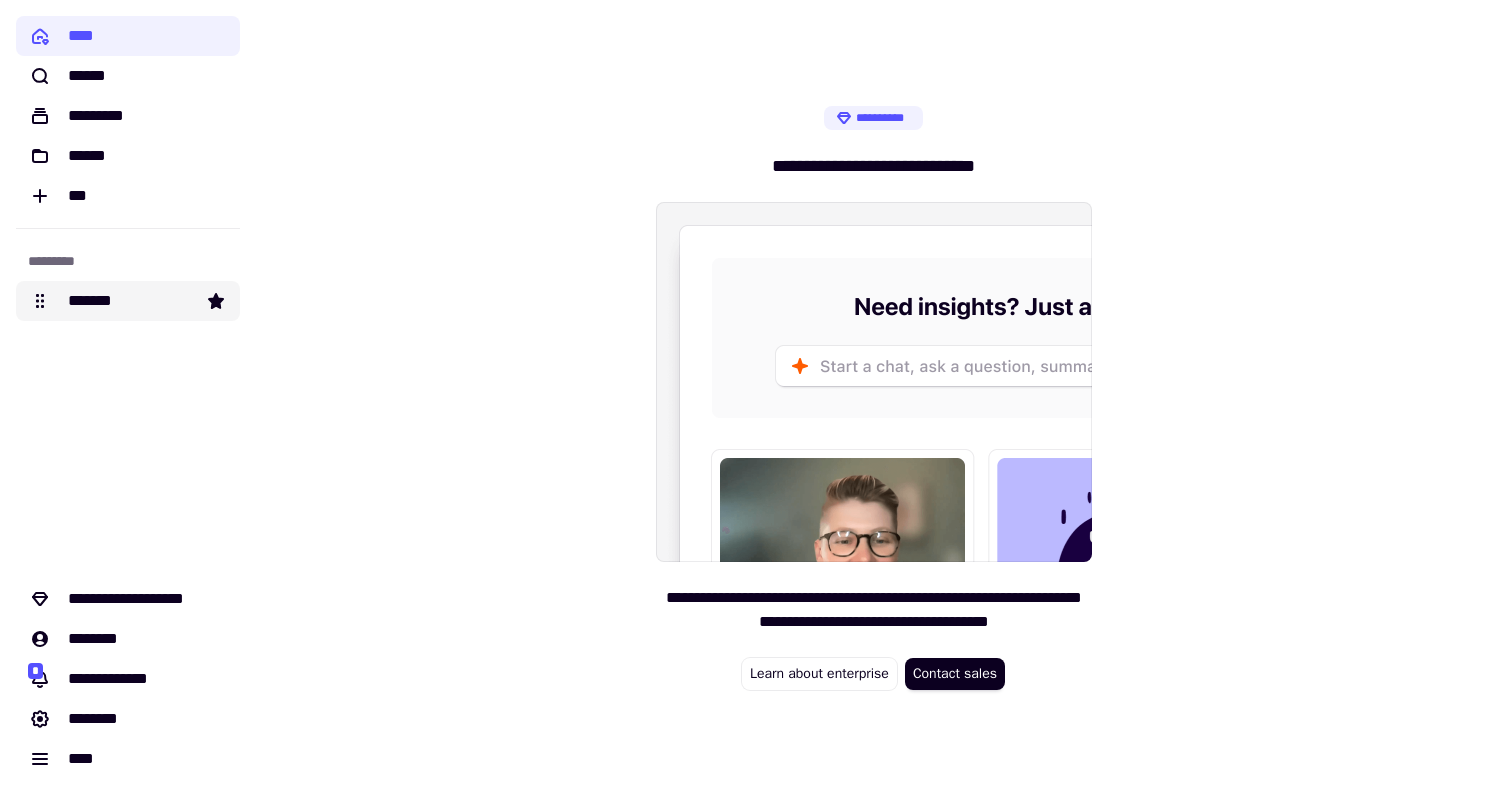 click on "*******" 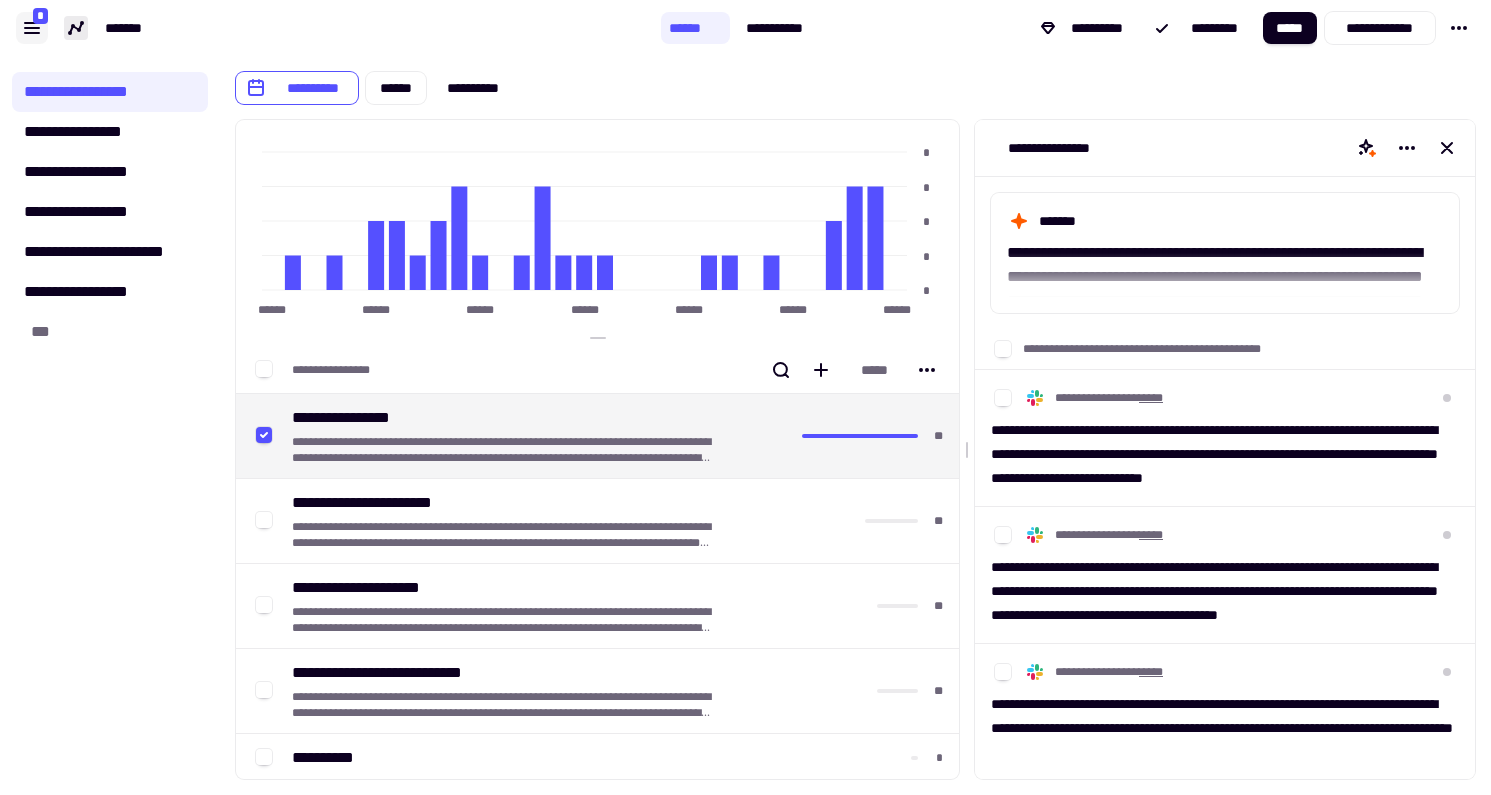 click 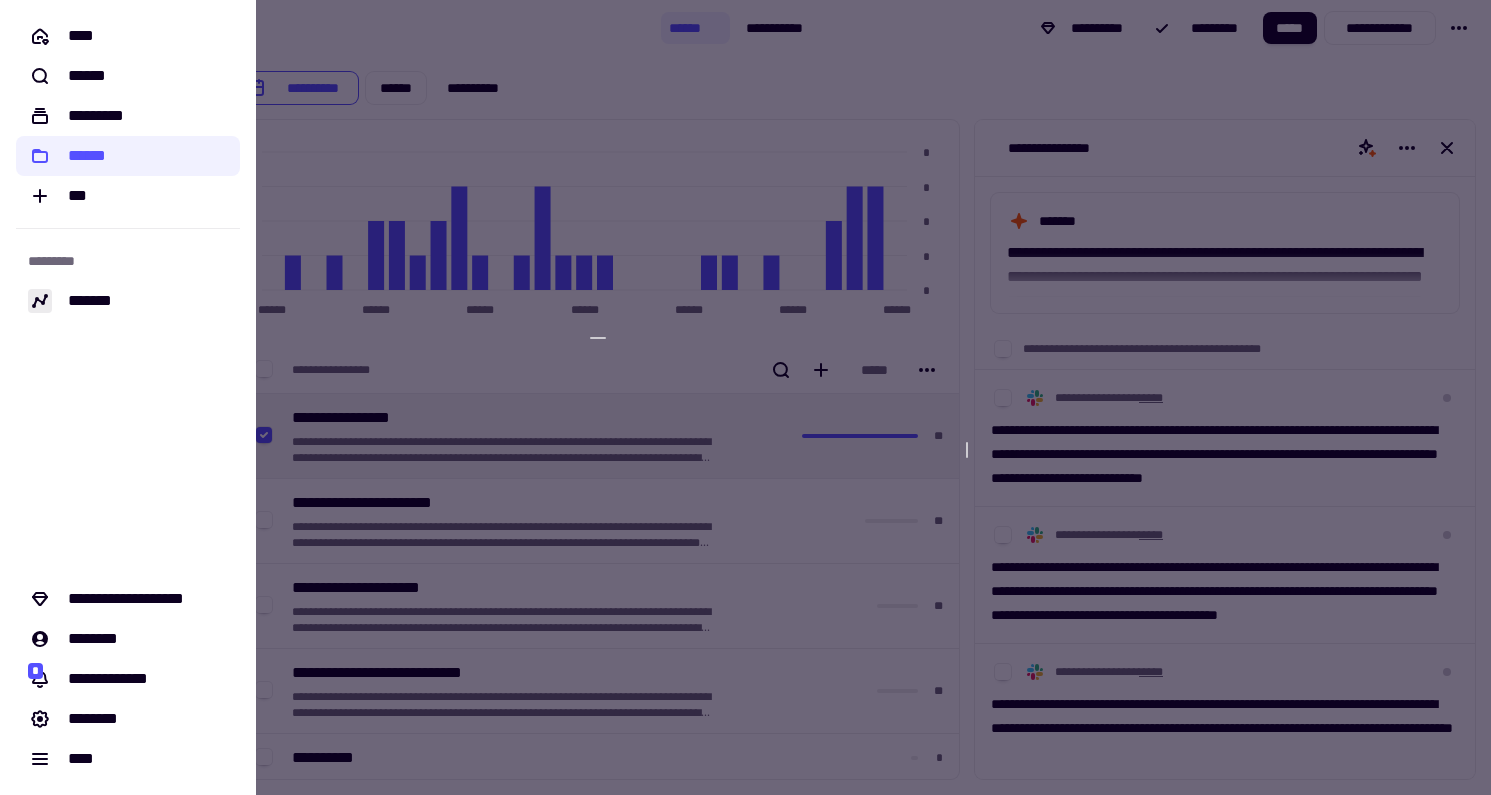 click at bounding box center (745, 397) 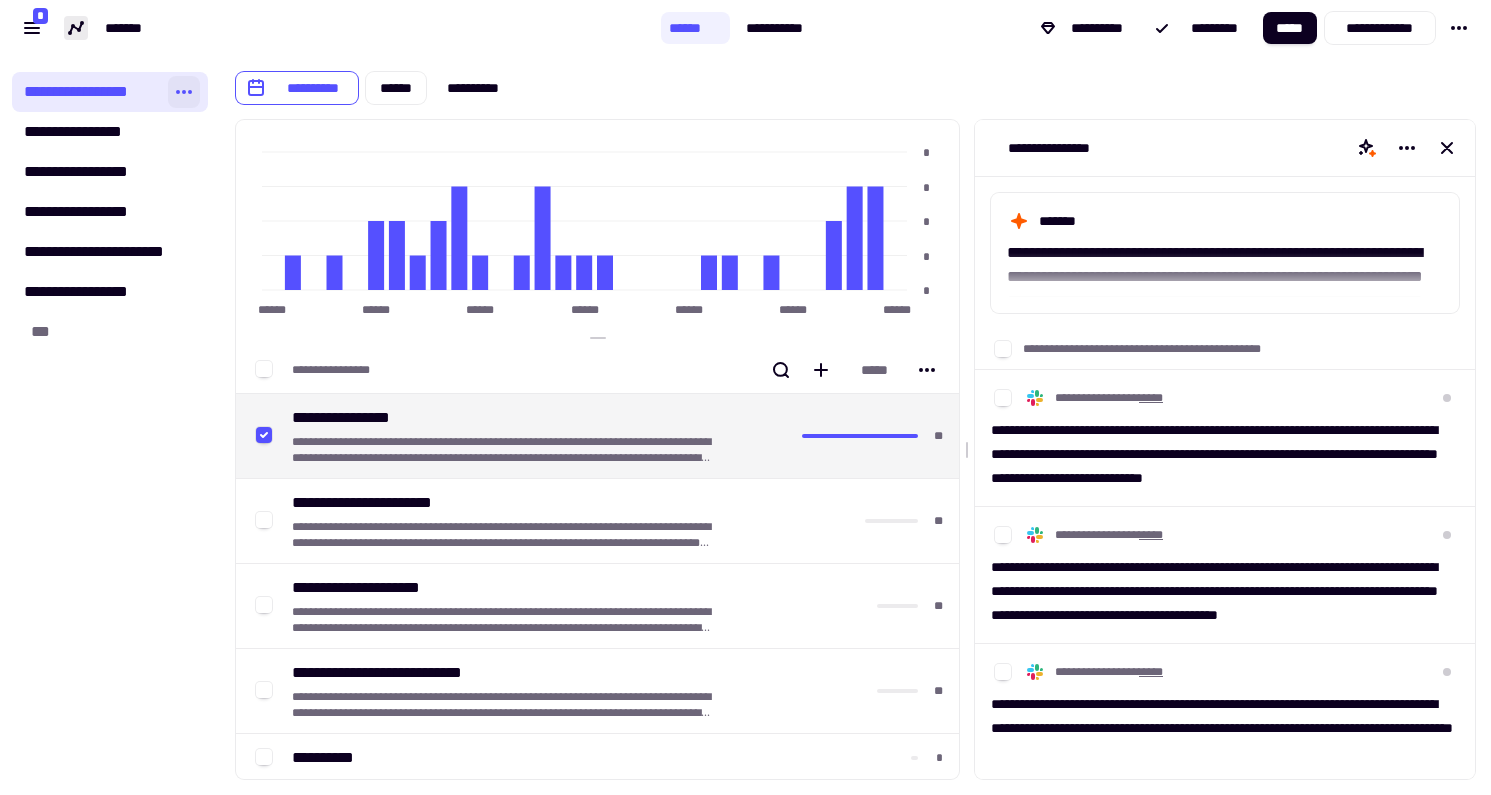 click 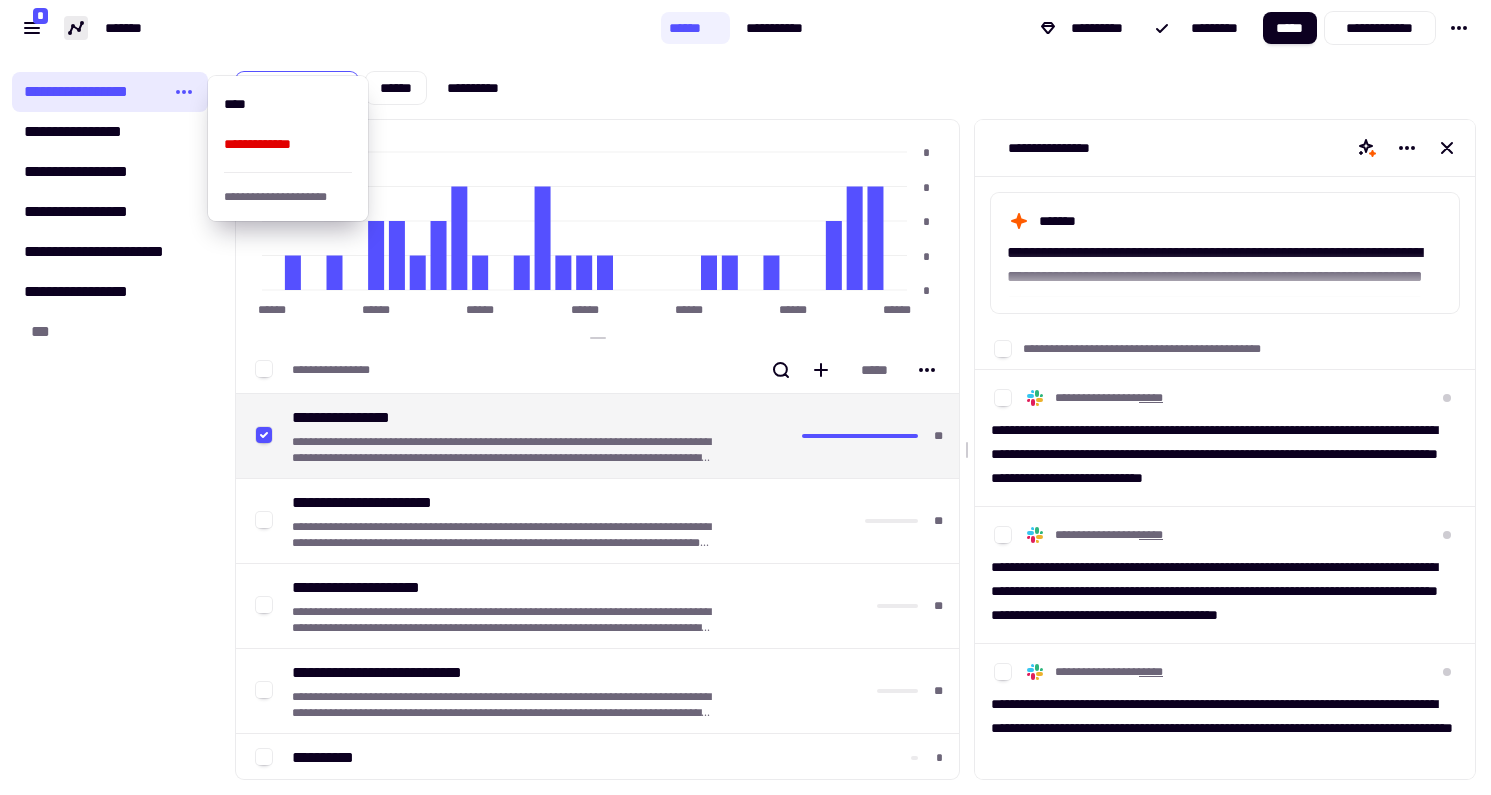 click on "**********" 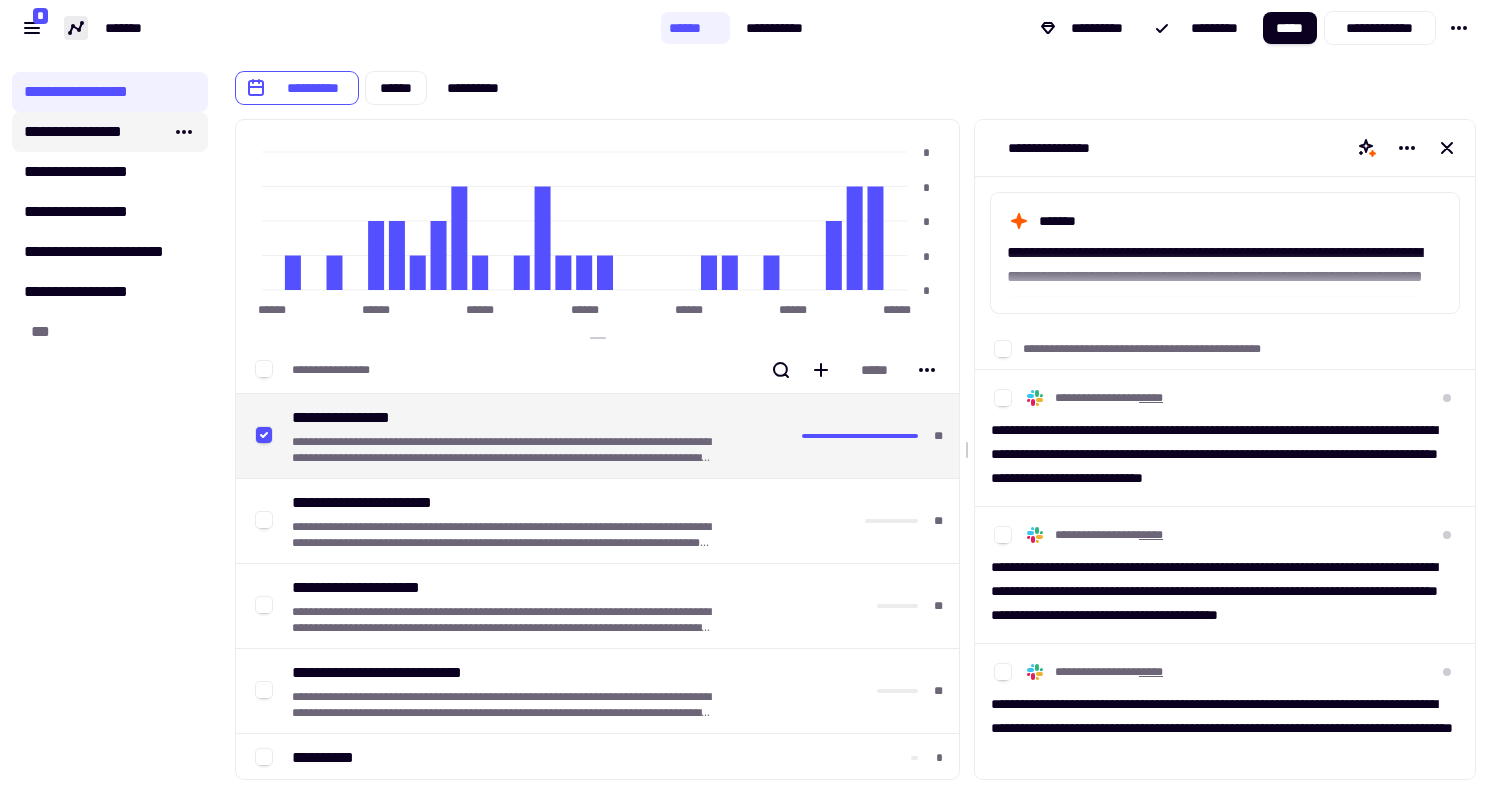 click on "**********" 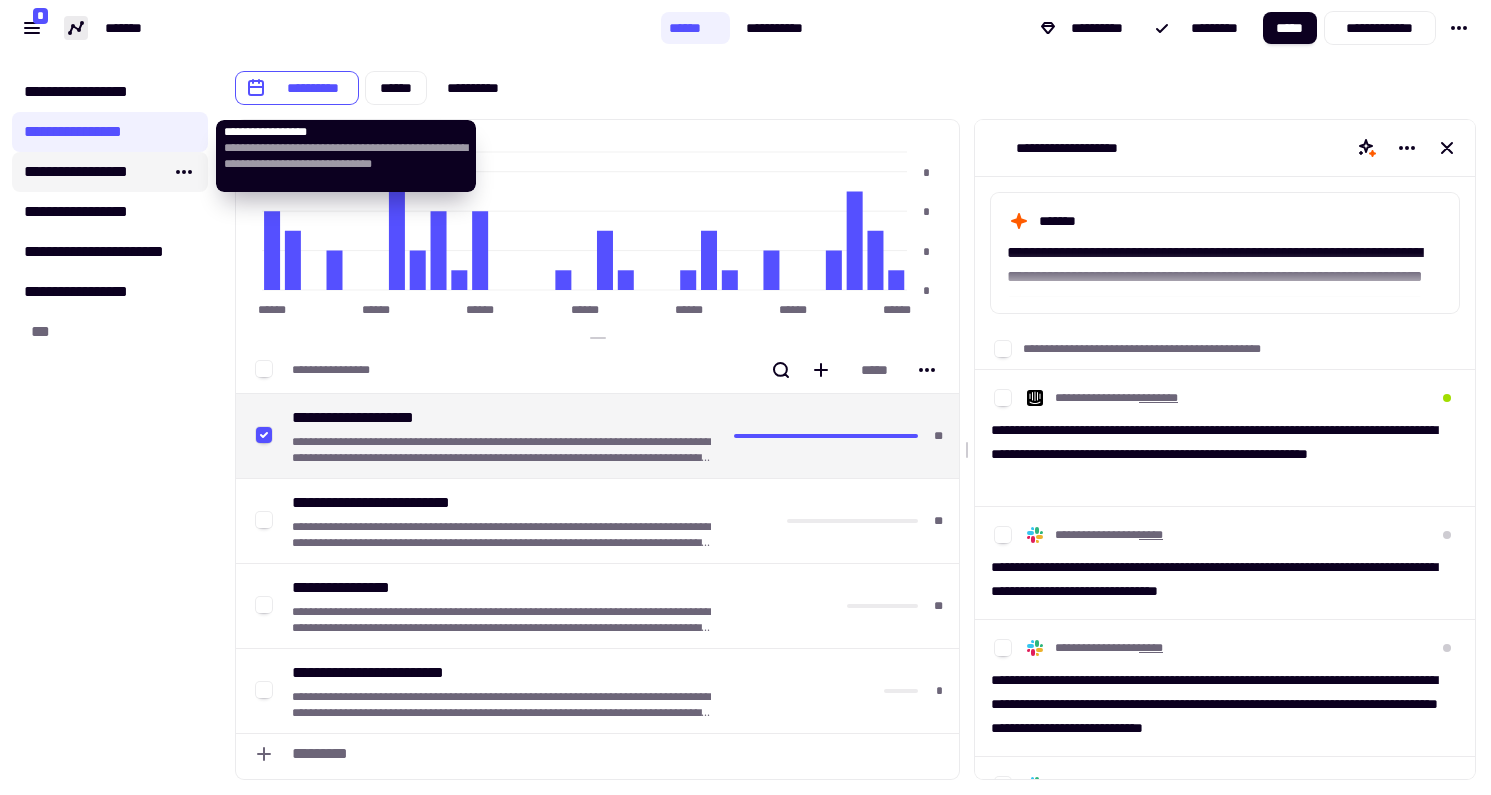 click on "**********" 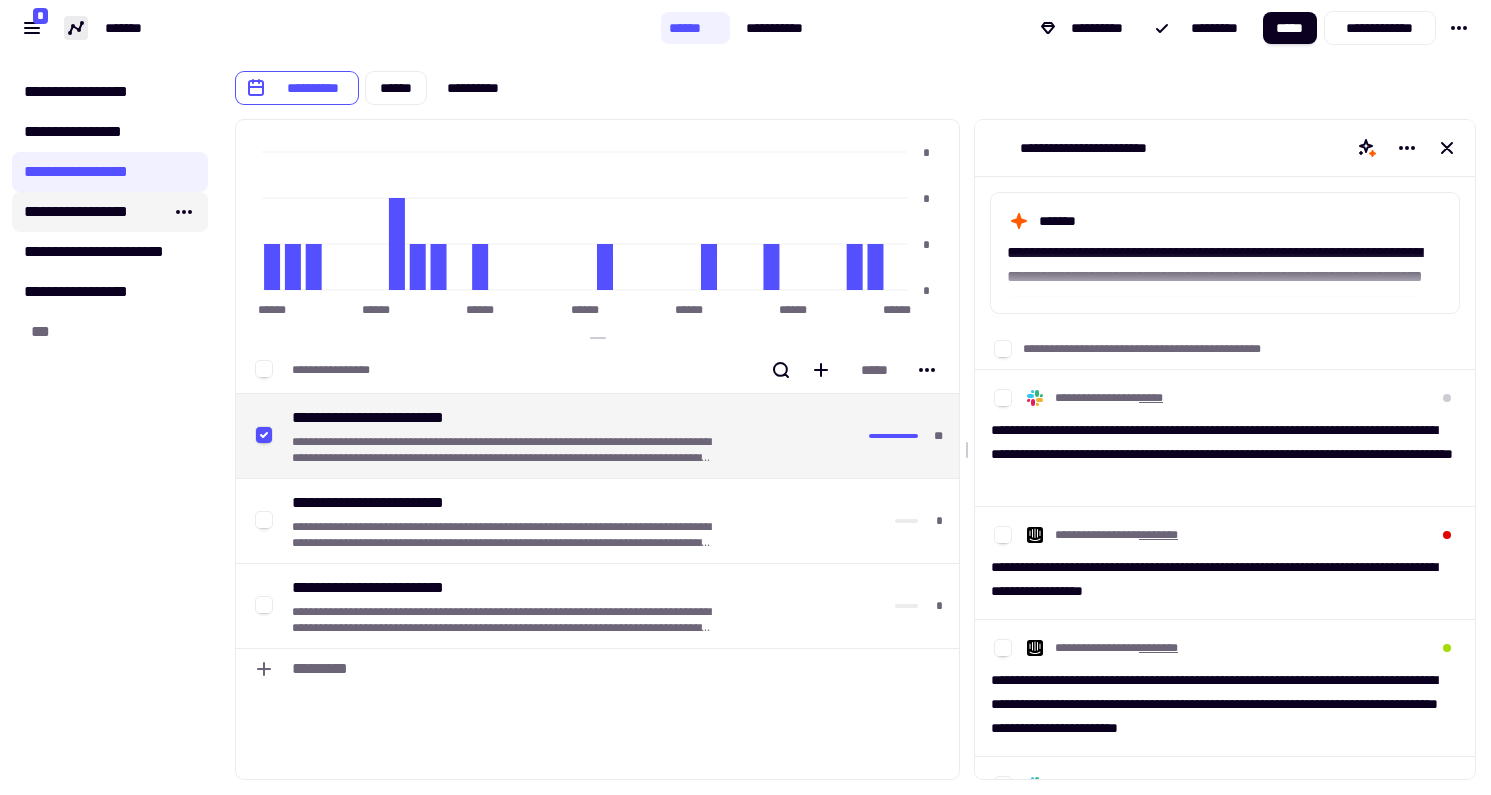 click on "**********" 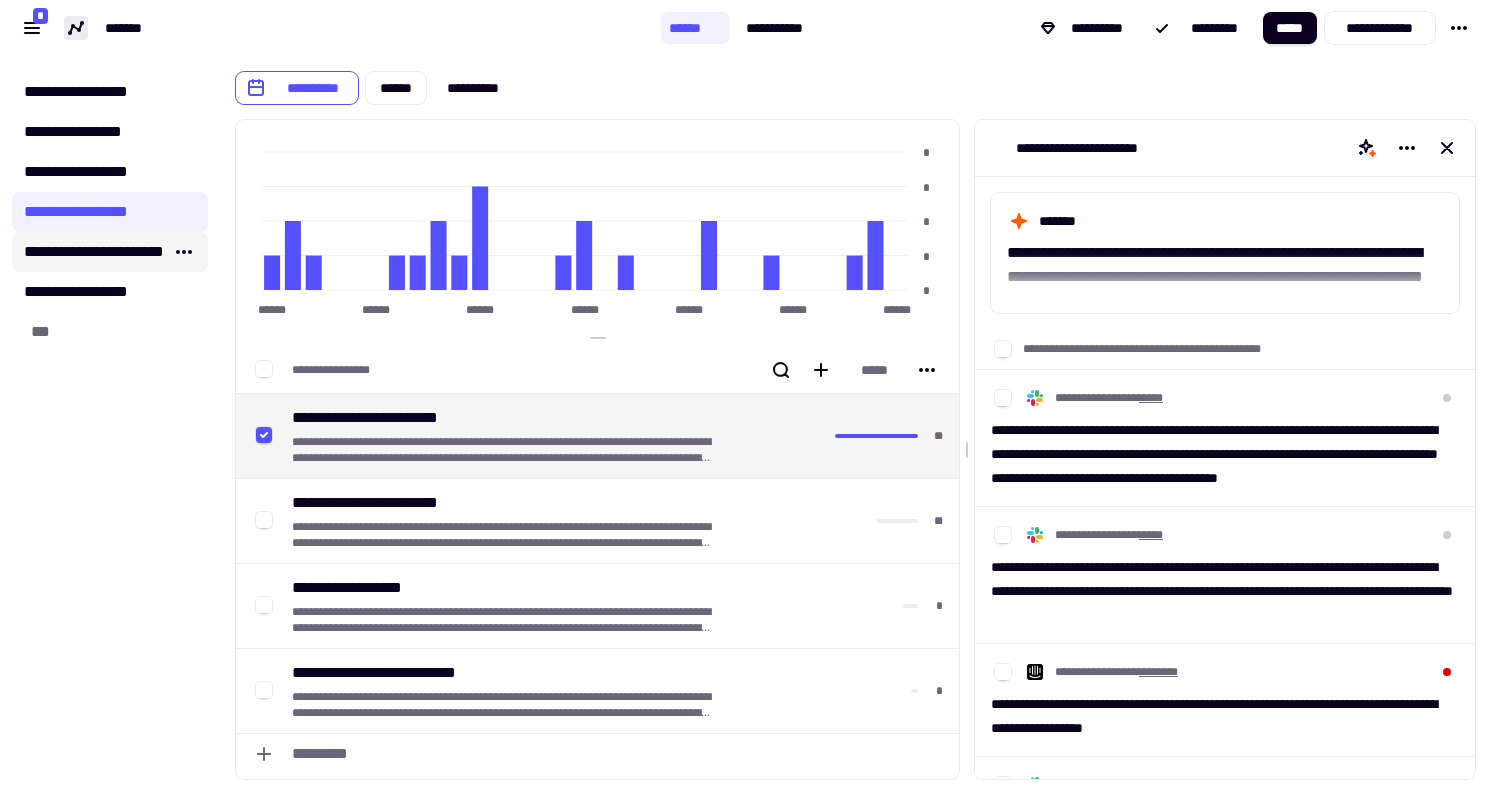 click on "**********" 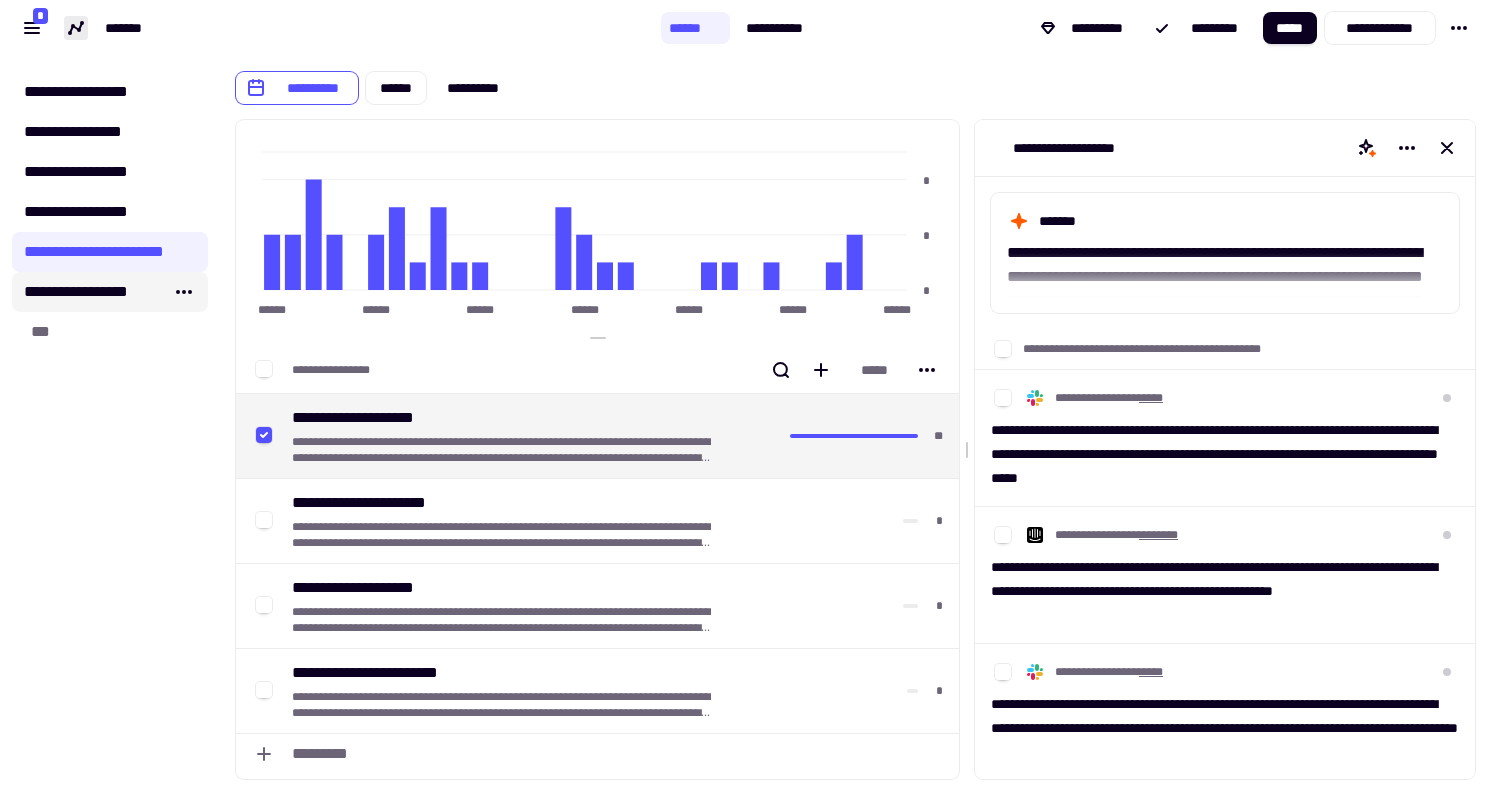 click on "**********" 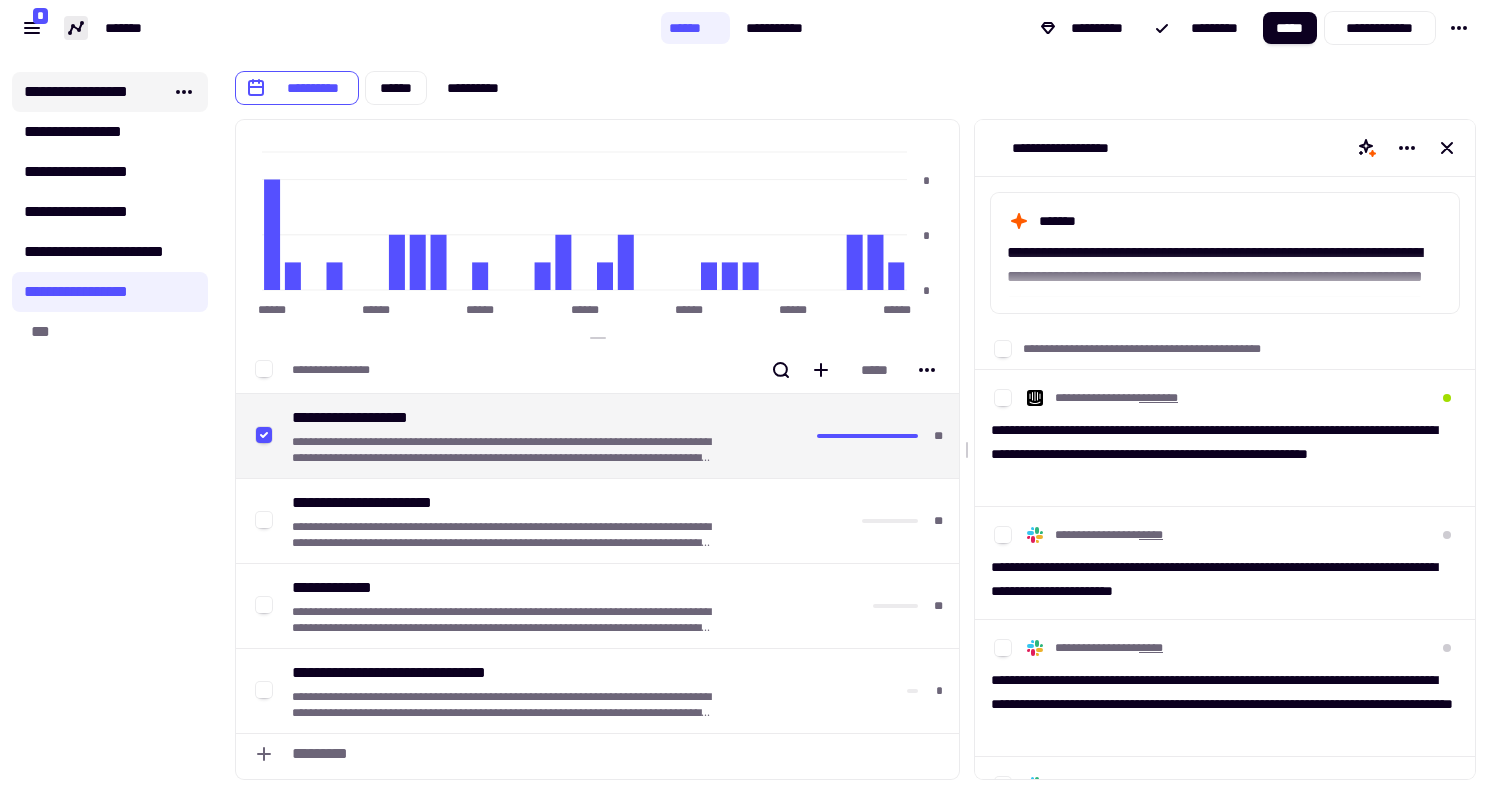 click on "**********" 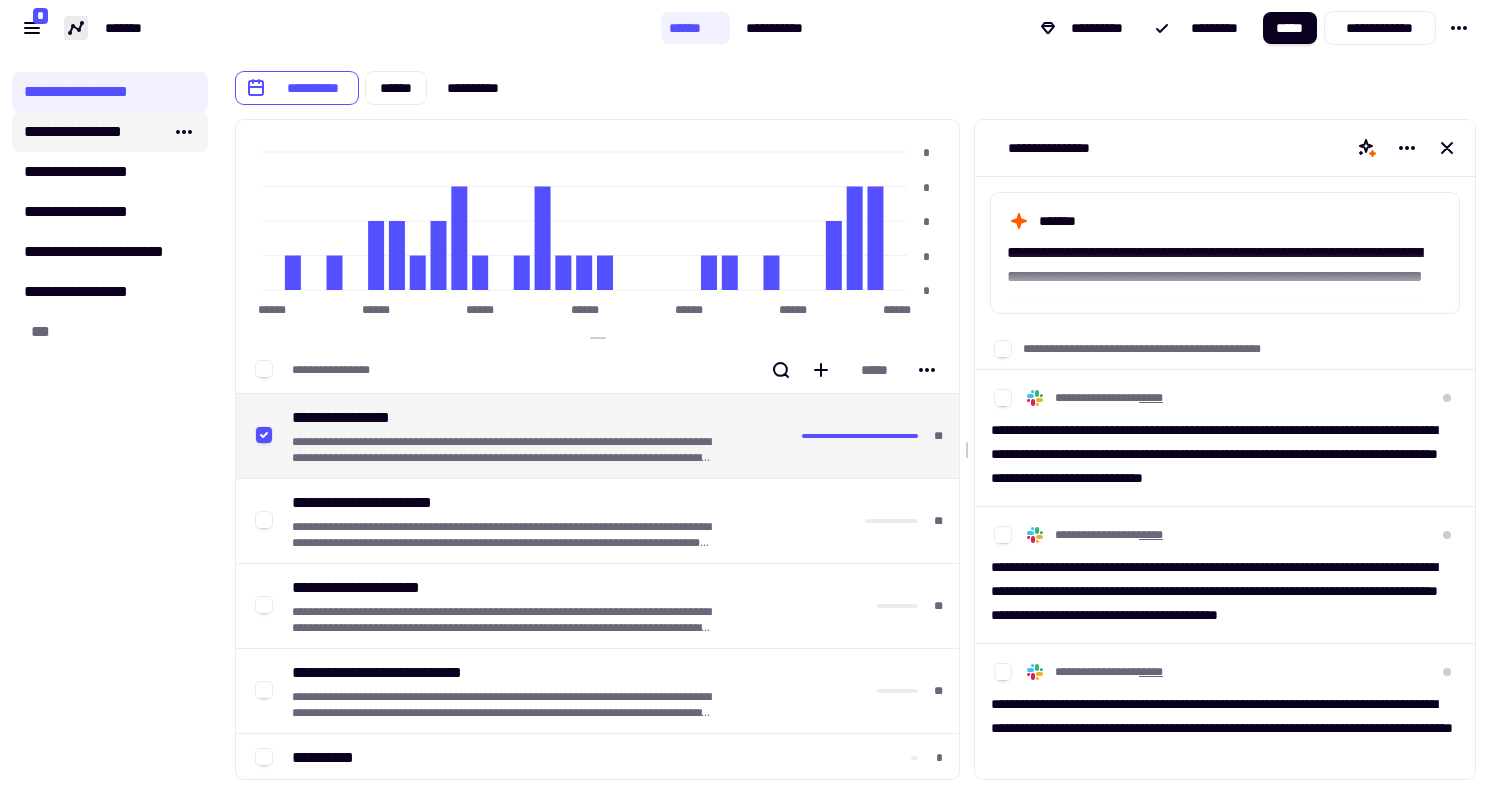 click on "**********" 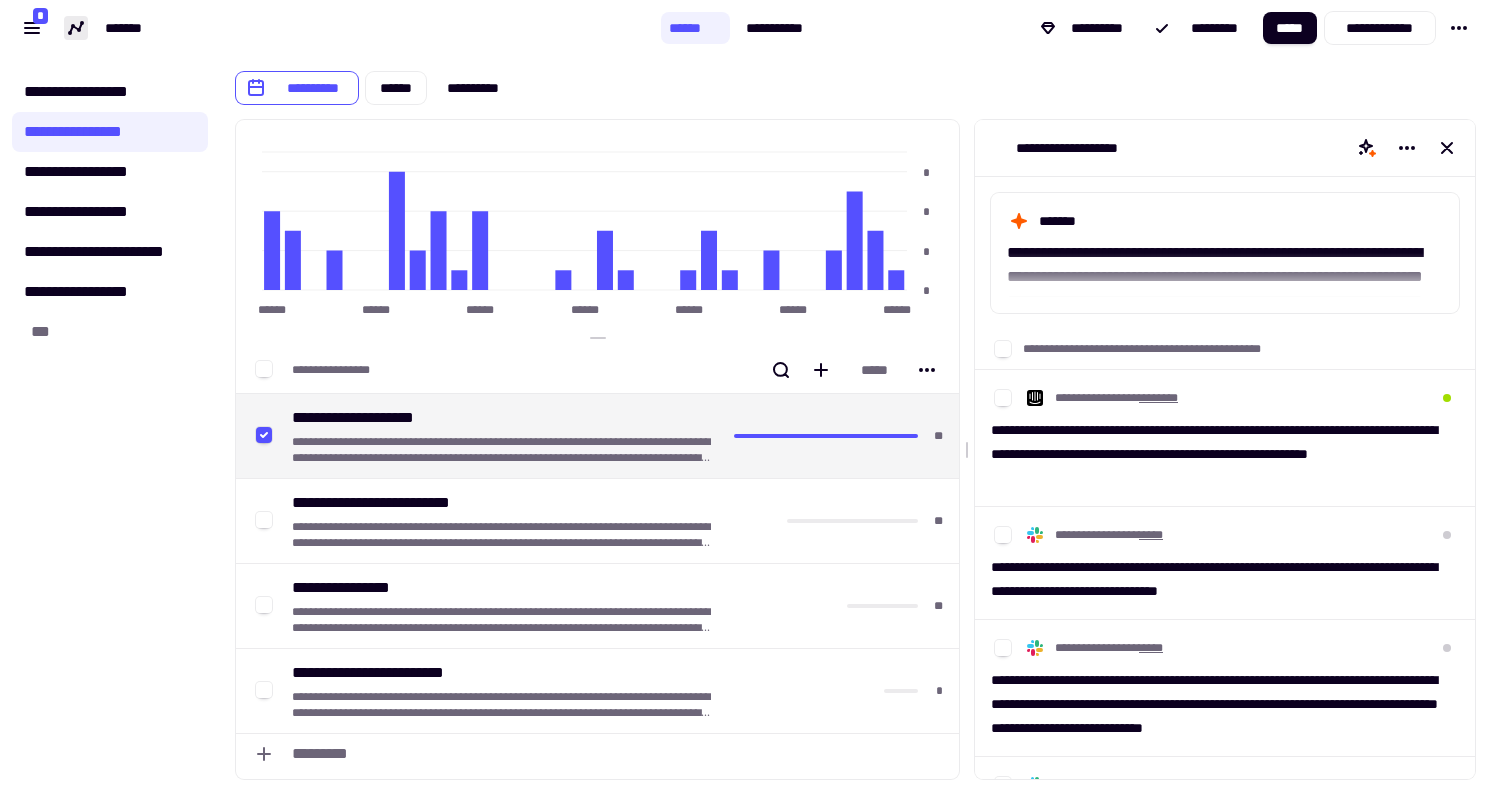 click on "**********" at bounding box center [1225, 148] 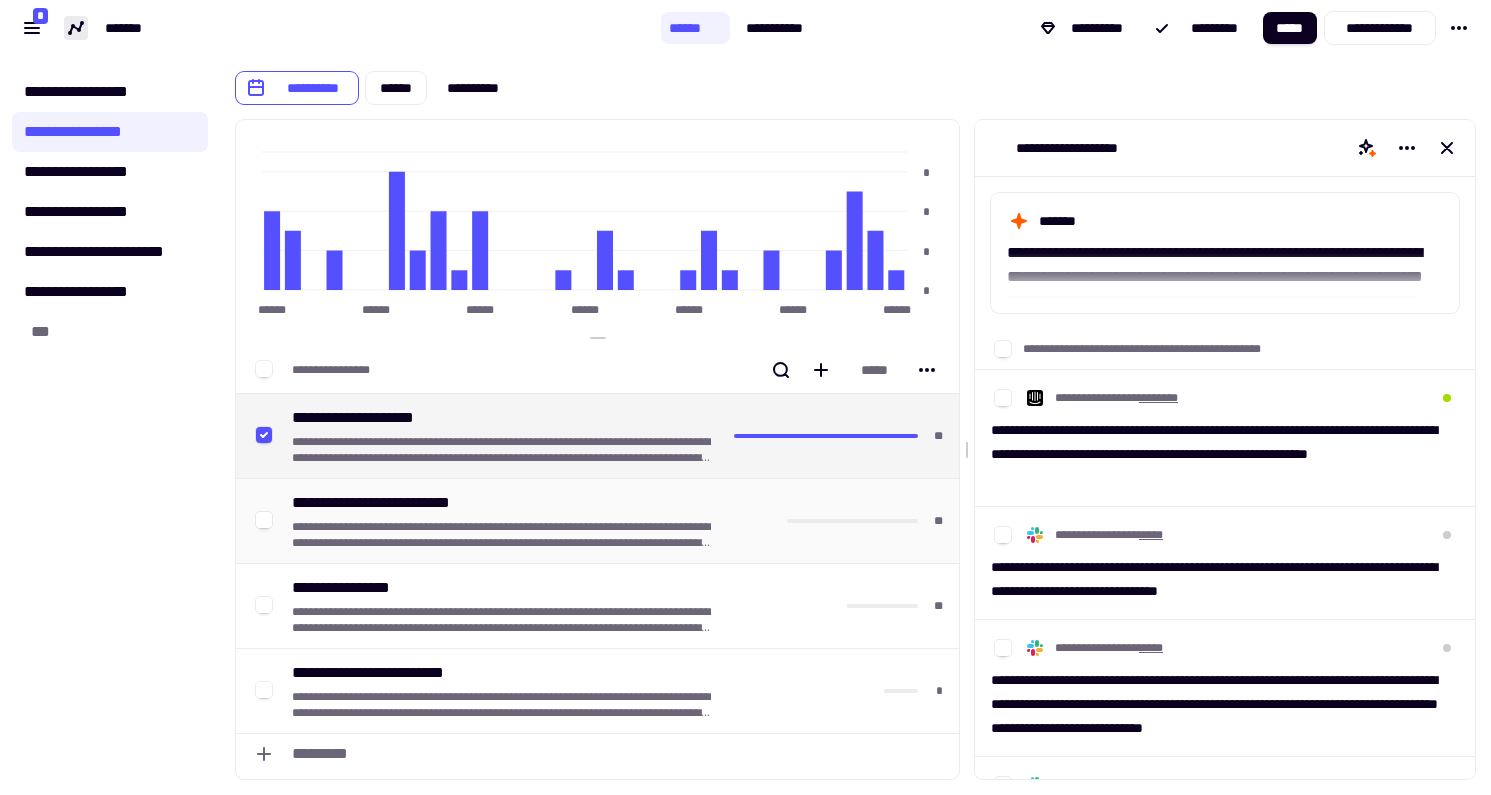 click on "**********" at bounding box center (505, 521) 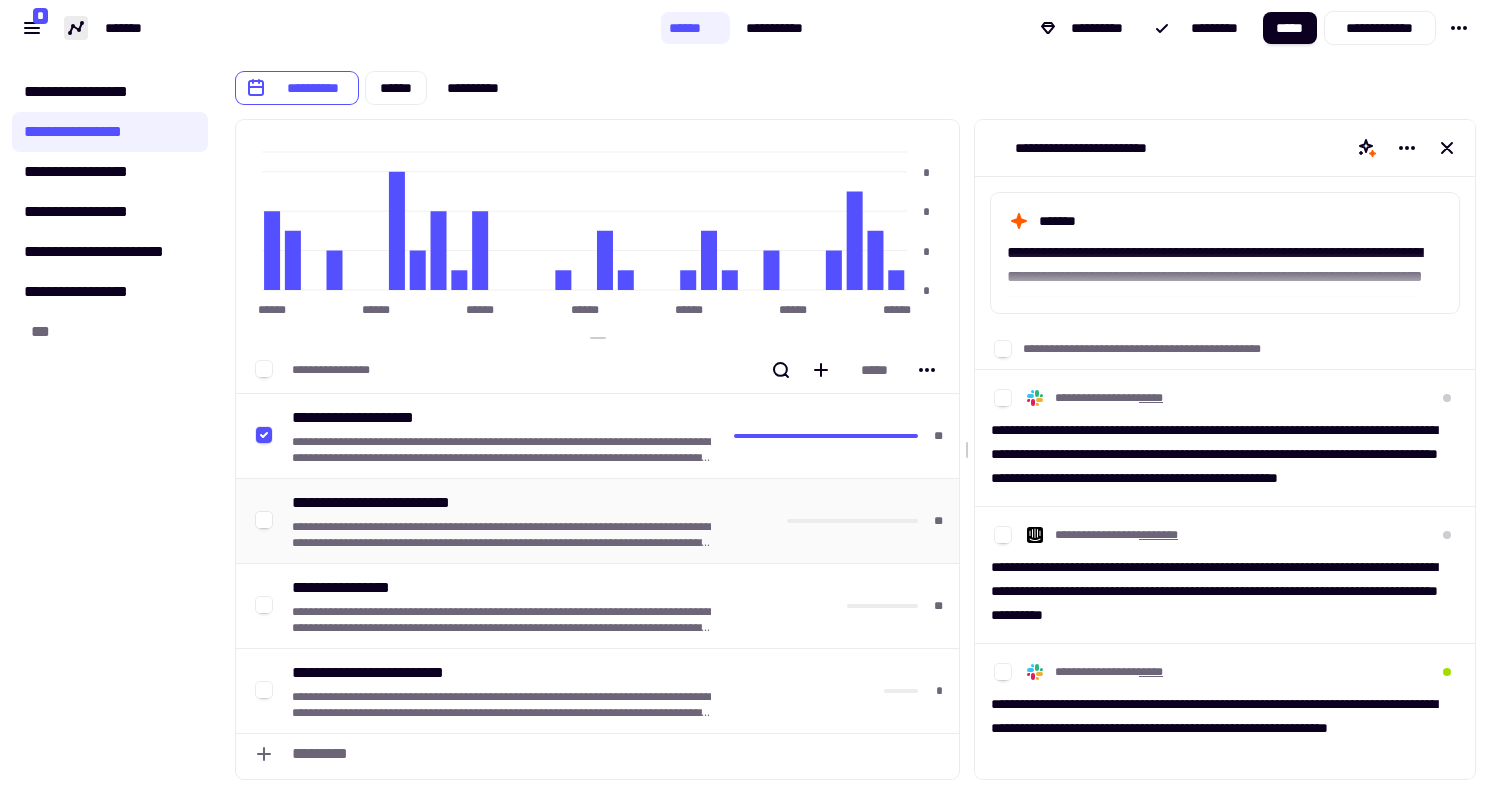 click on "**********" at bounding box center [389, 503] 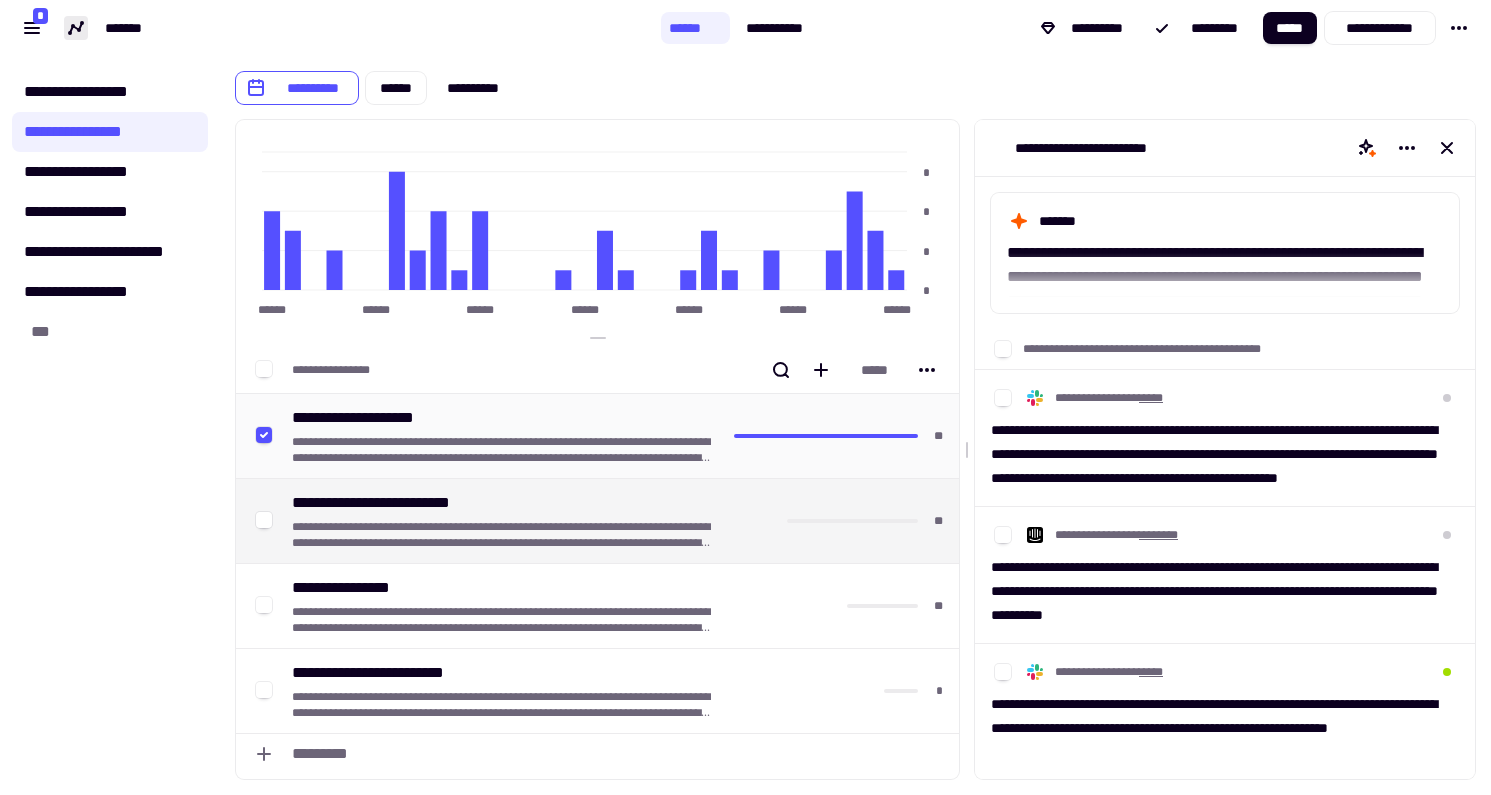 click 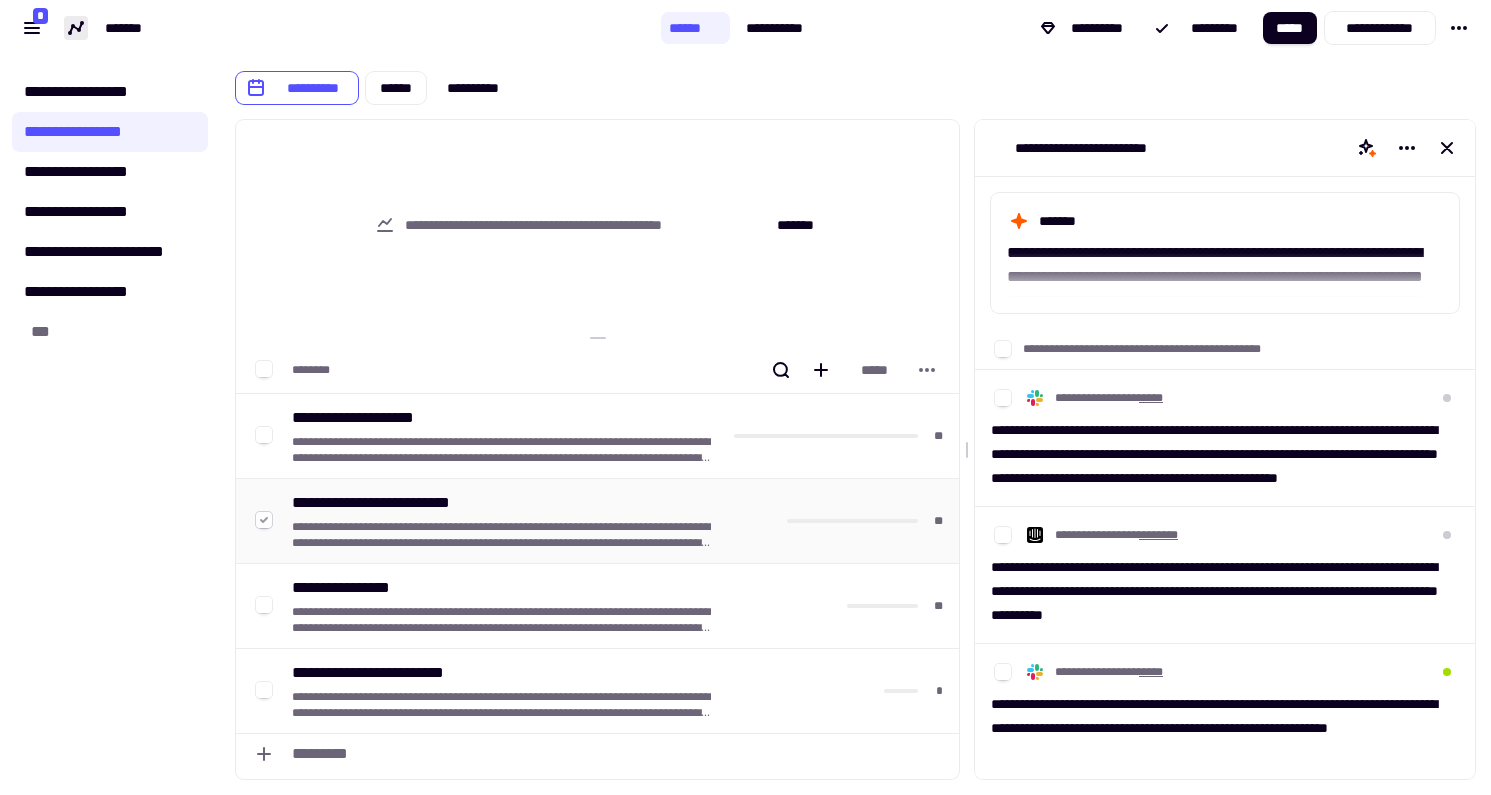 click 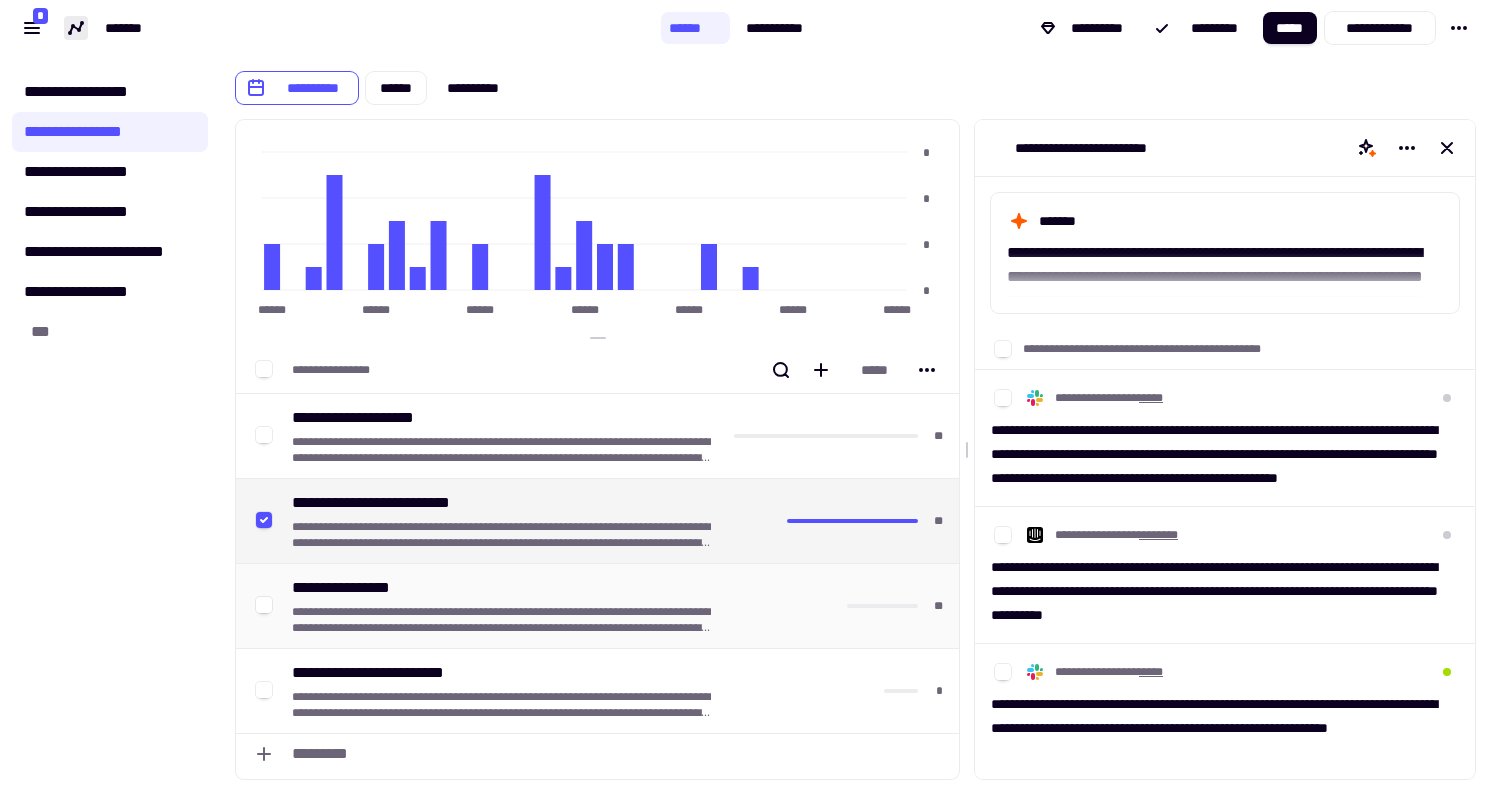 click on "**********" at bounding box center [501, 620] 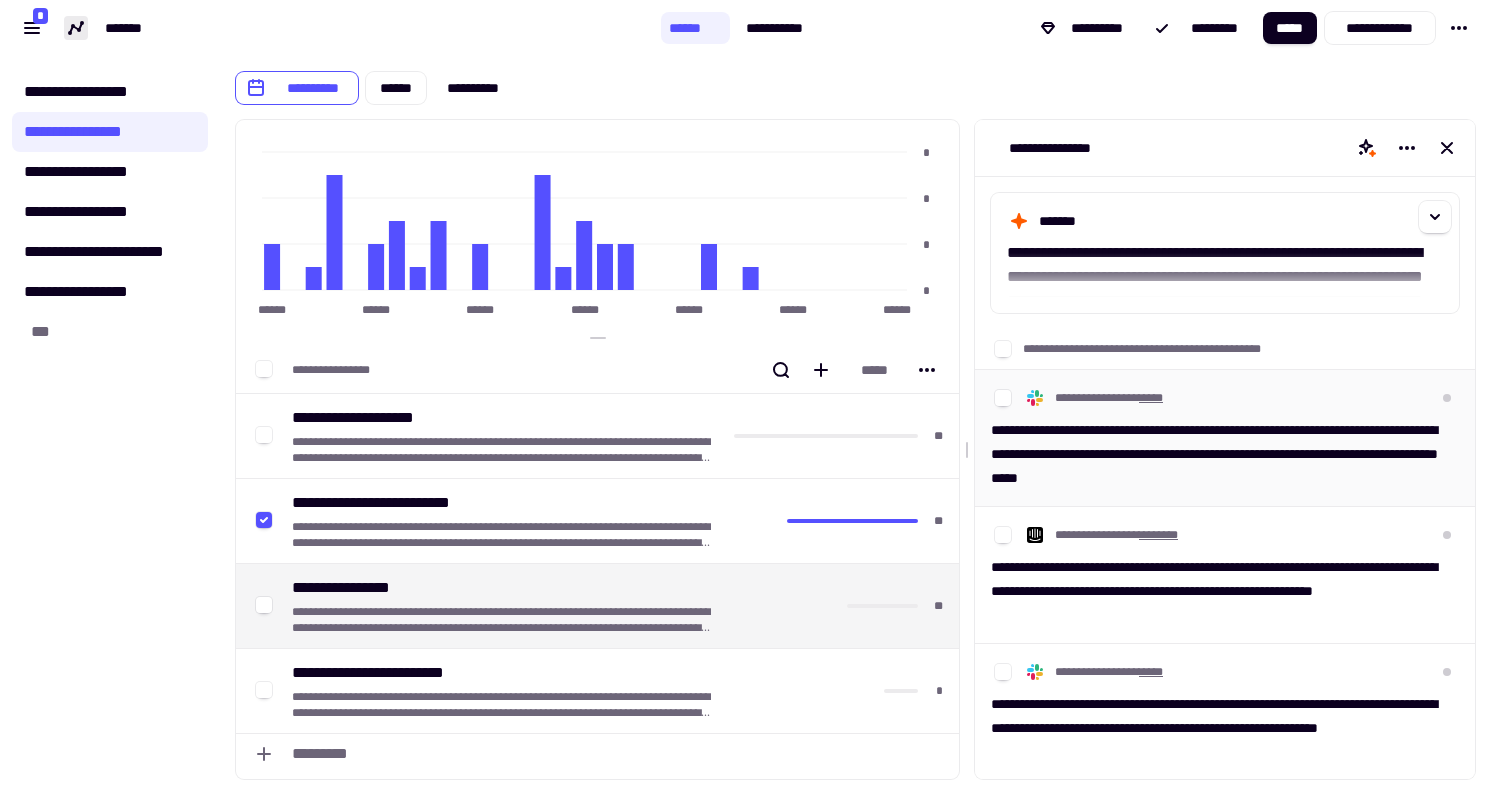 scroll, scrollTop: 0, scrollLeft: 0, axis: both 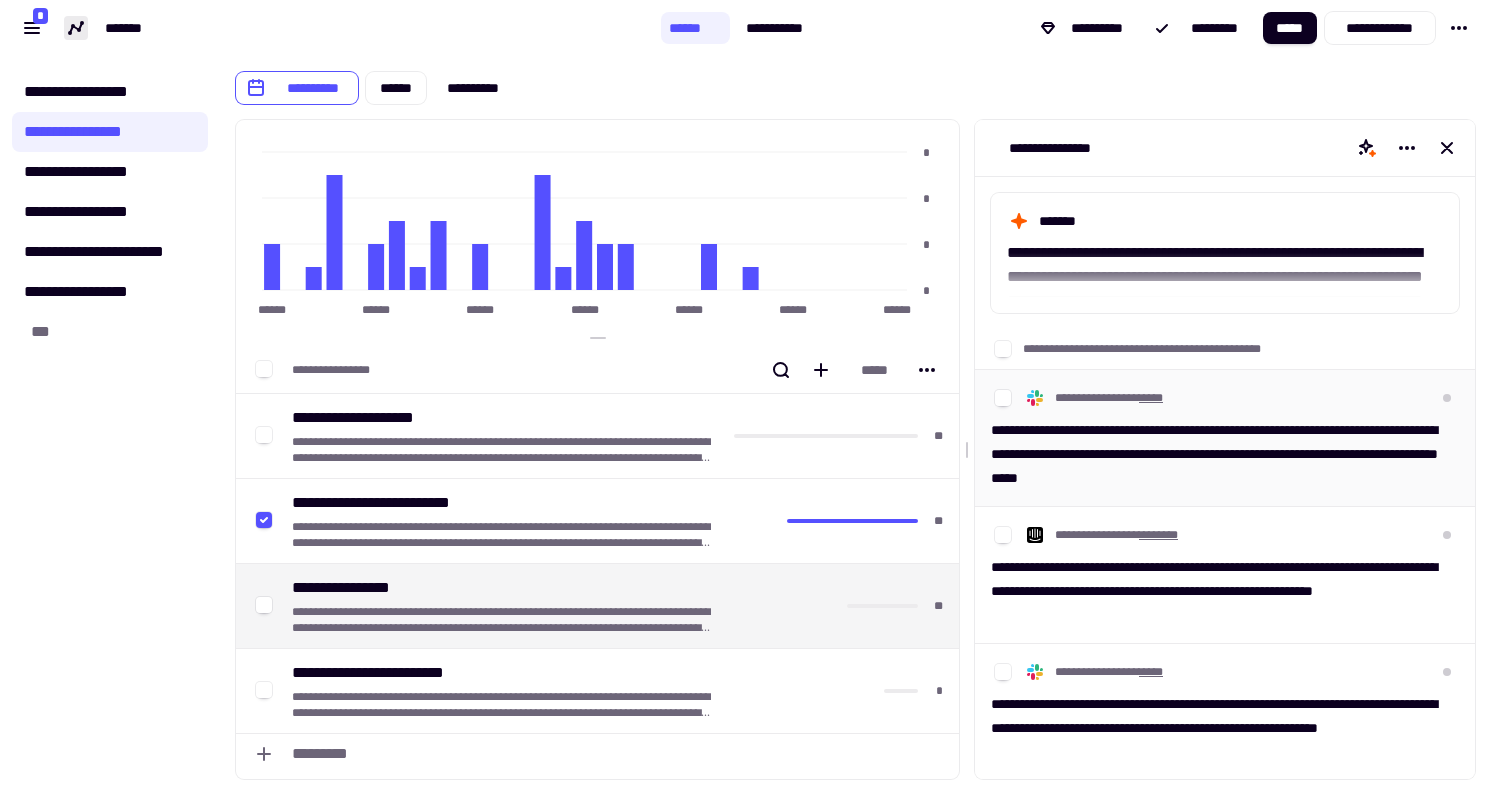 click on "**********" at bounding box center [1225, 454] 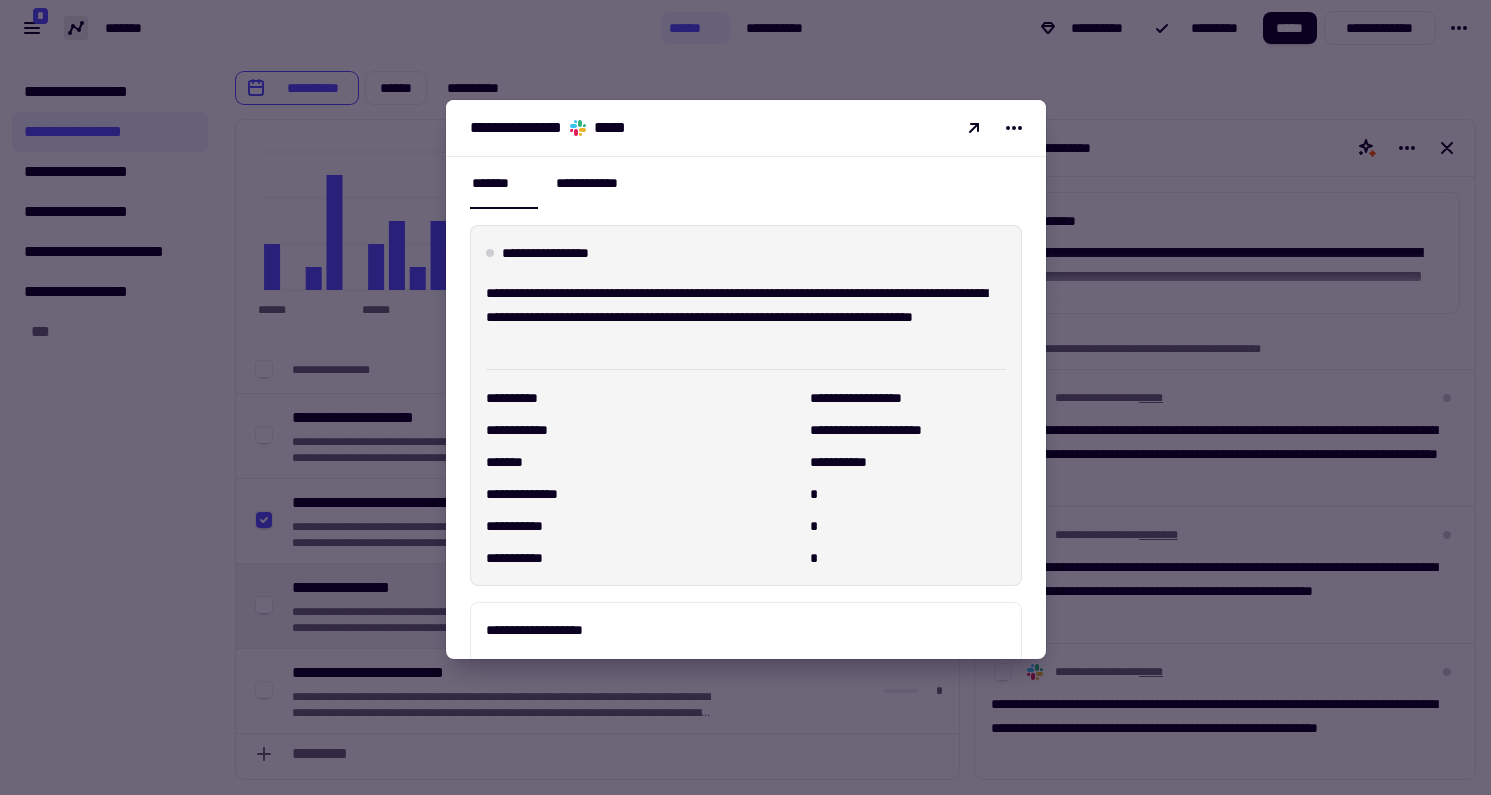 scroll, scrollTop: -1, scrollLeft: 0, axis: vertical 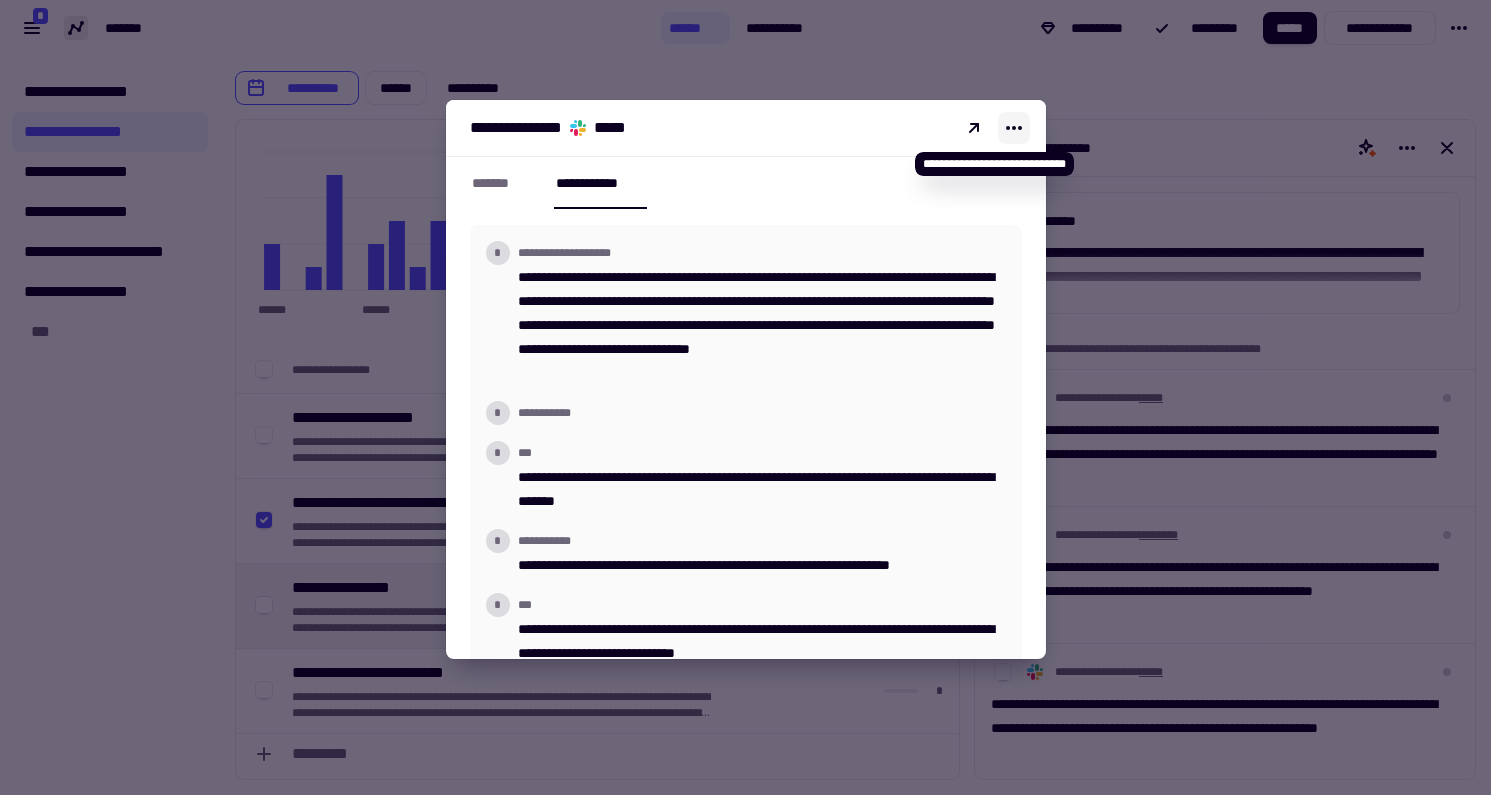 click 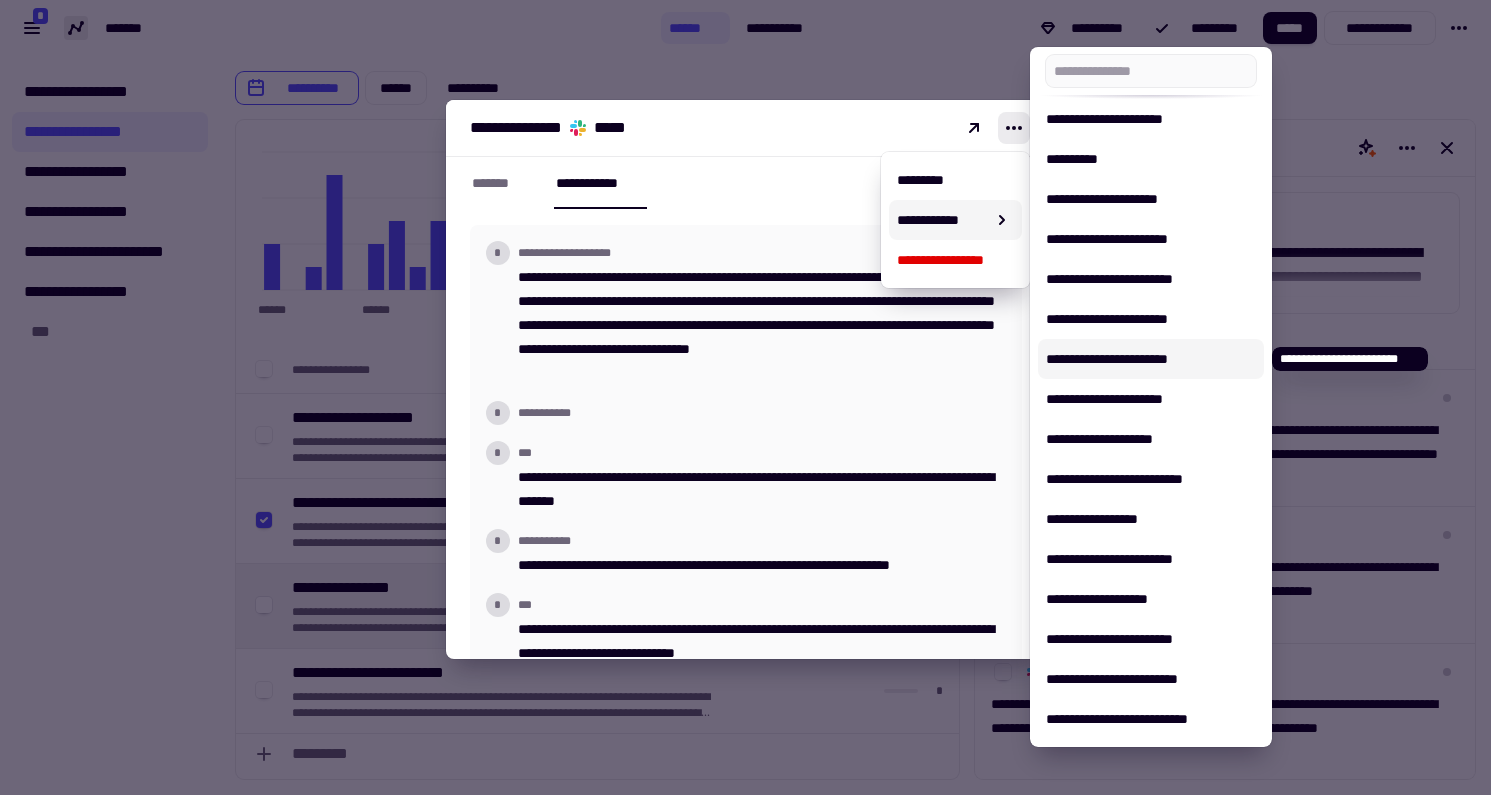 scroll, scrollTop: 0, scrollLeft: 0, axis: both 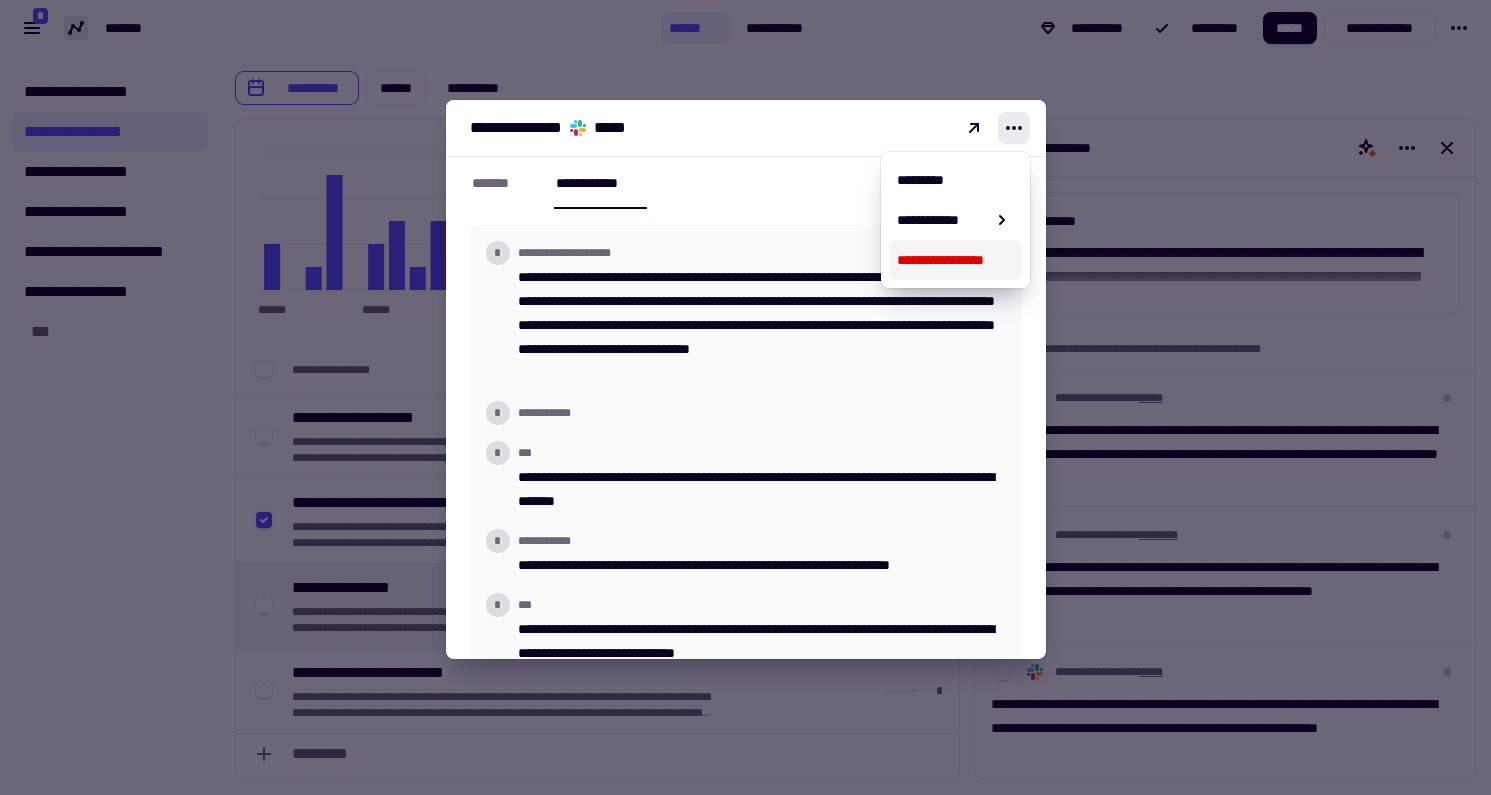 click at bounding box center (745, 397) 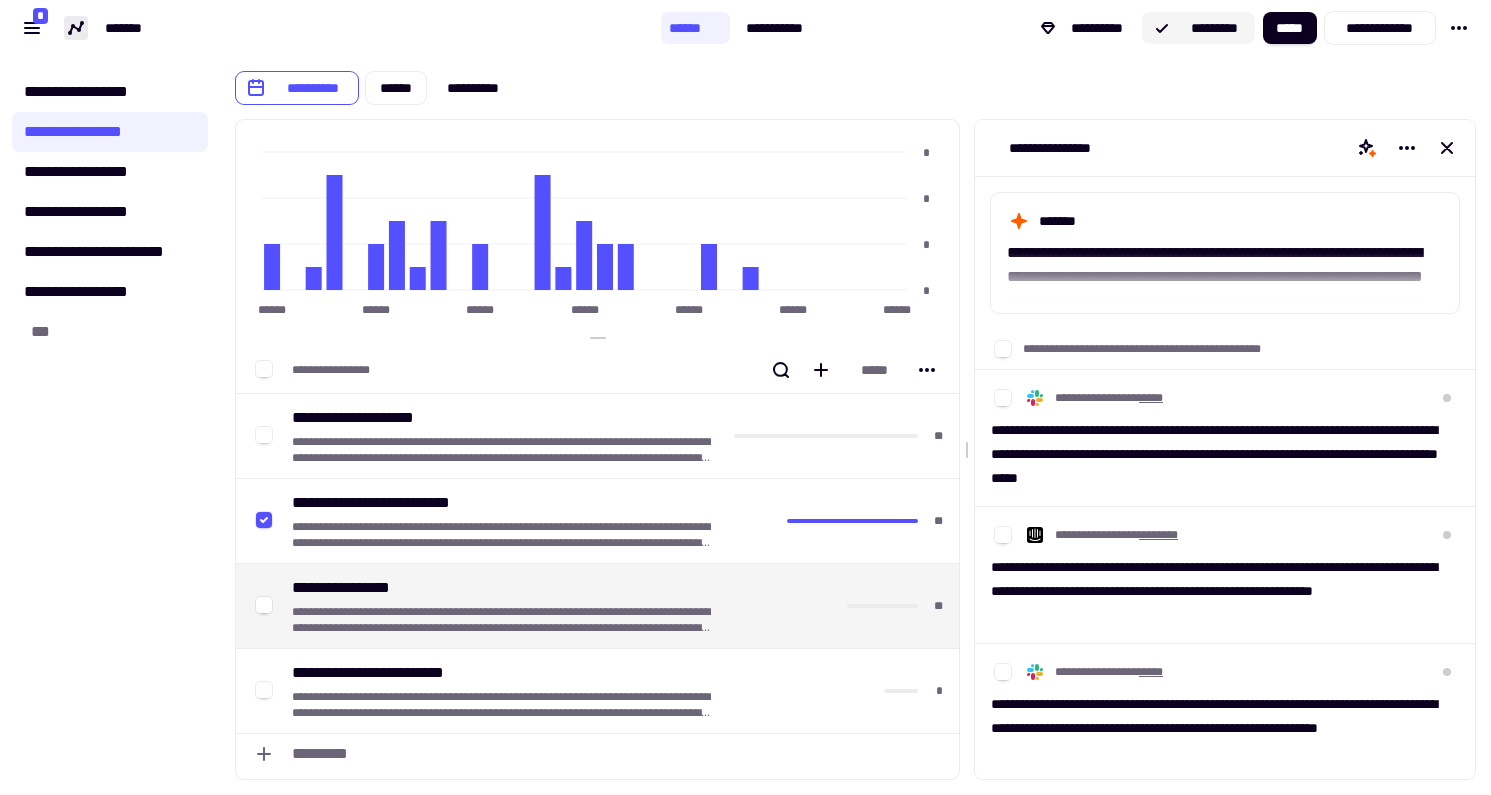 click on "*********" 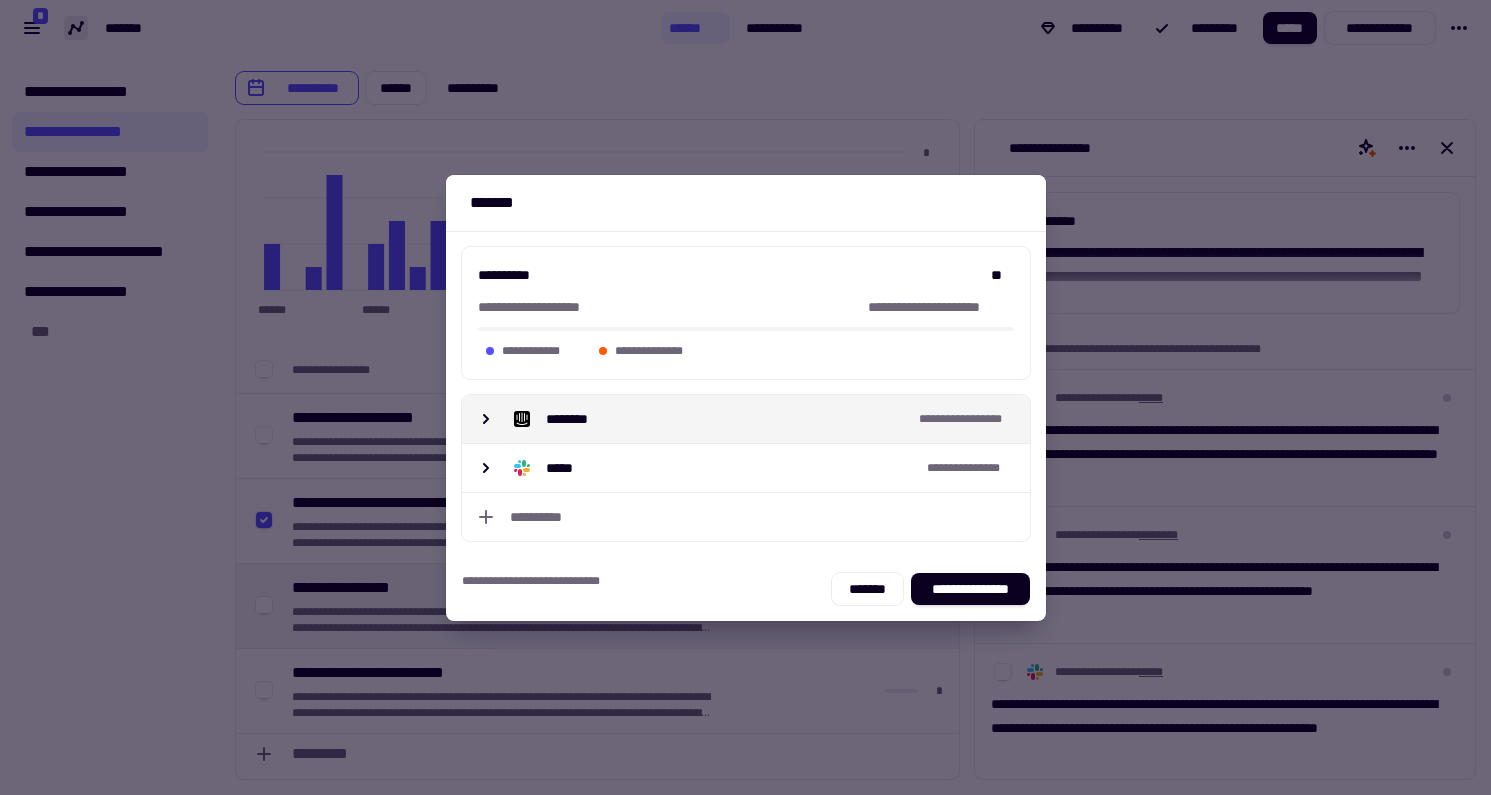 click 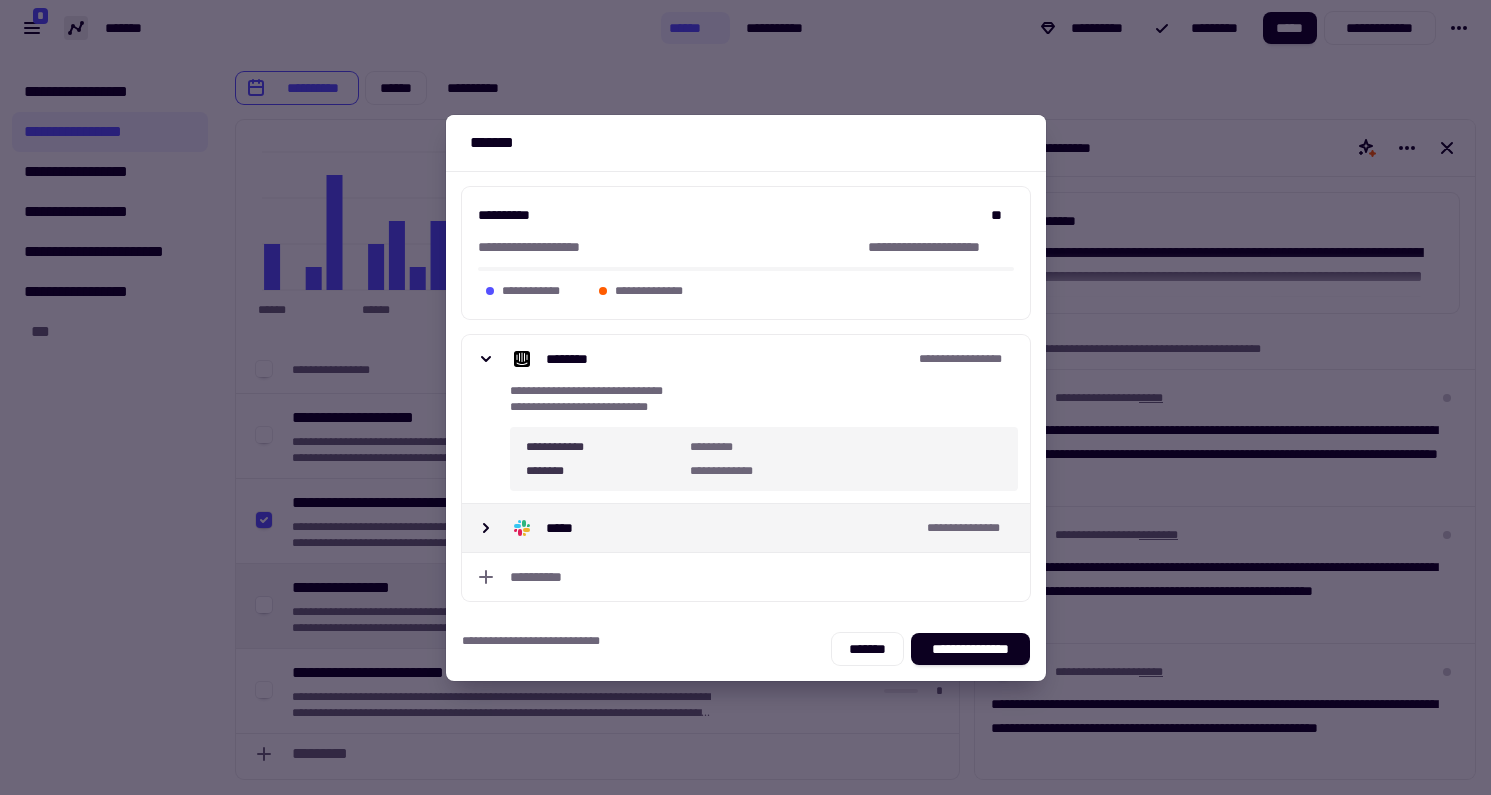 click 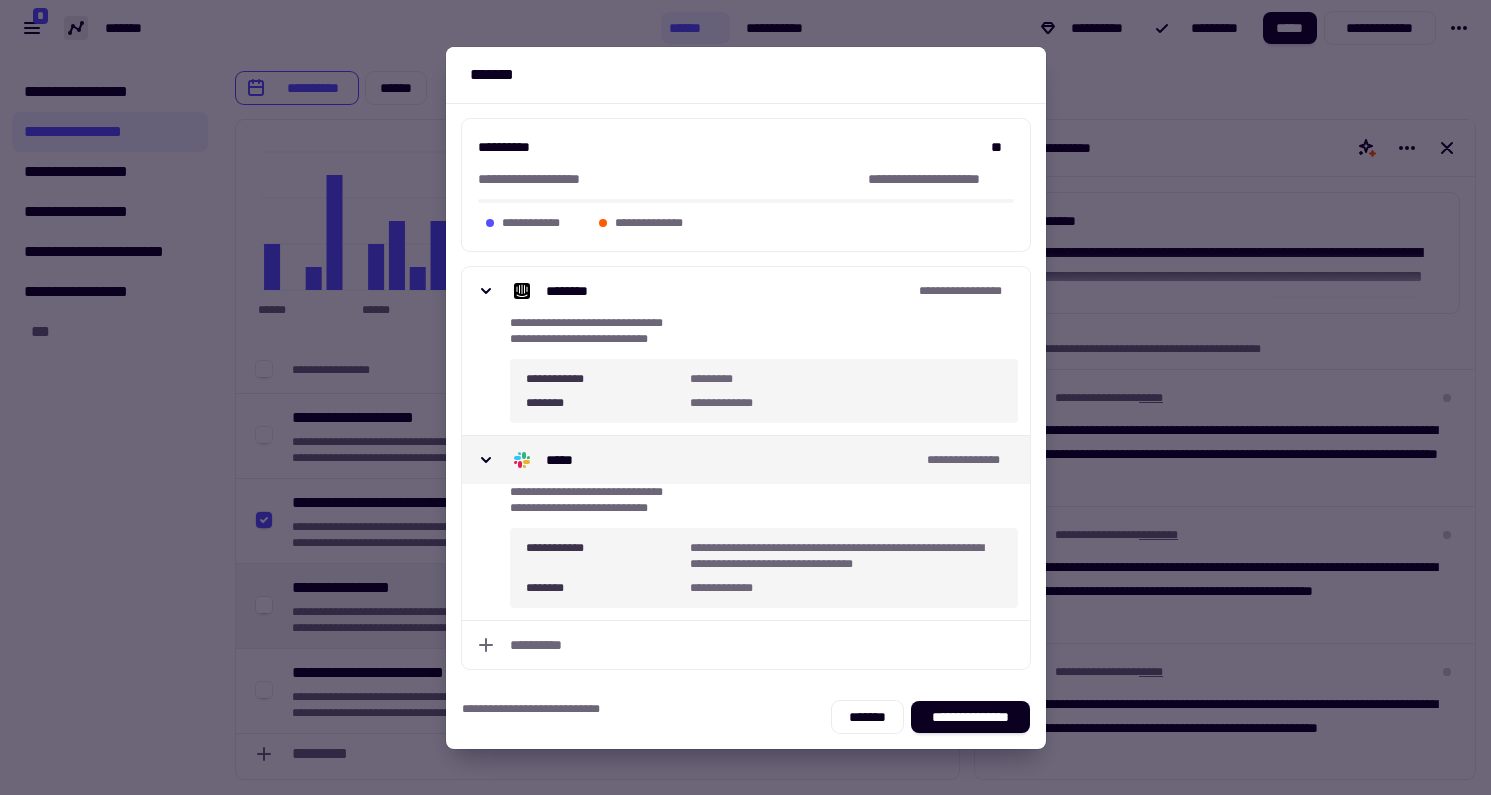 click on "**********" at bounding box center (746, 460) 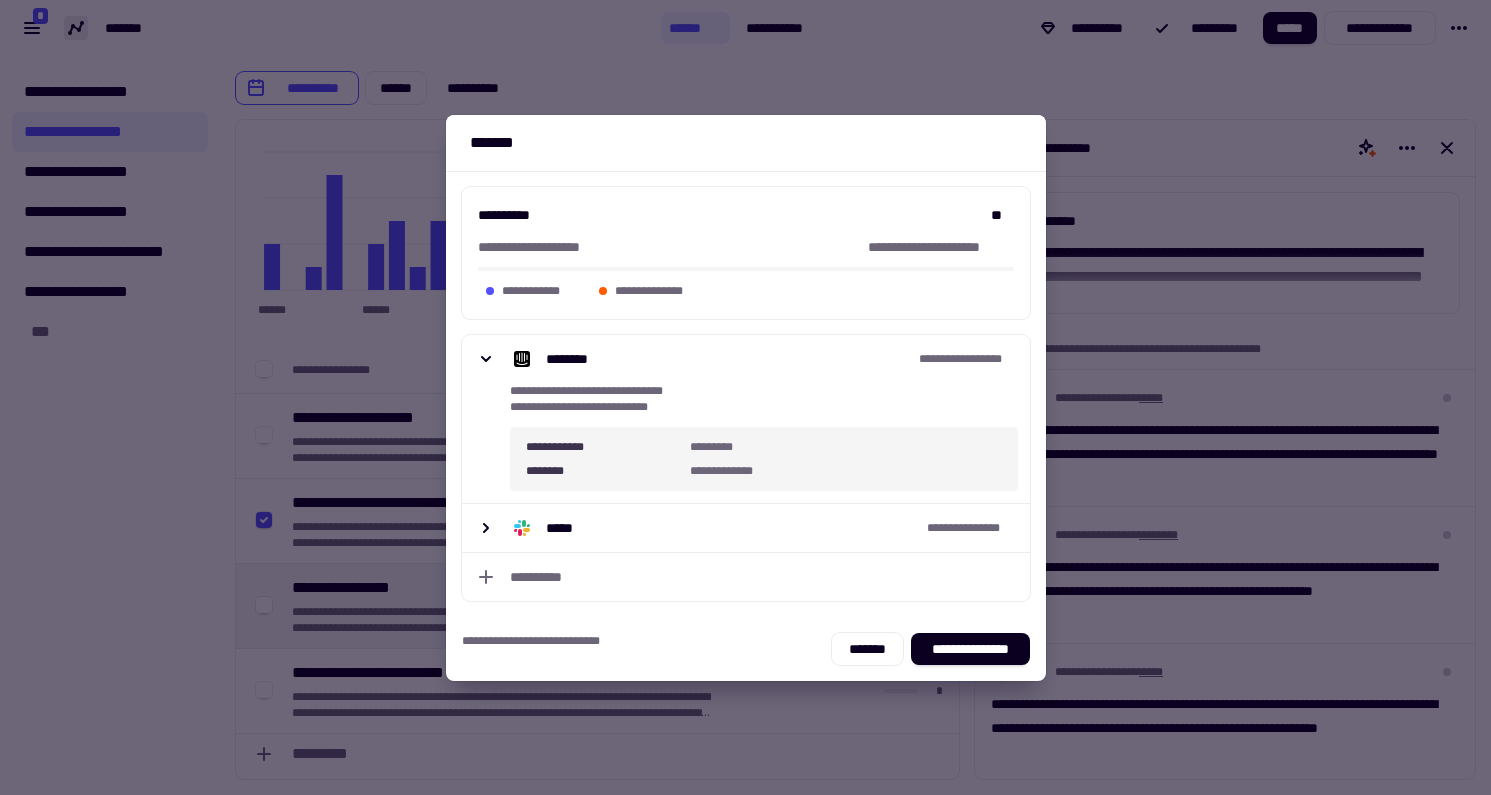 click 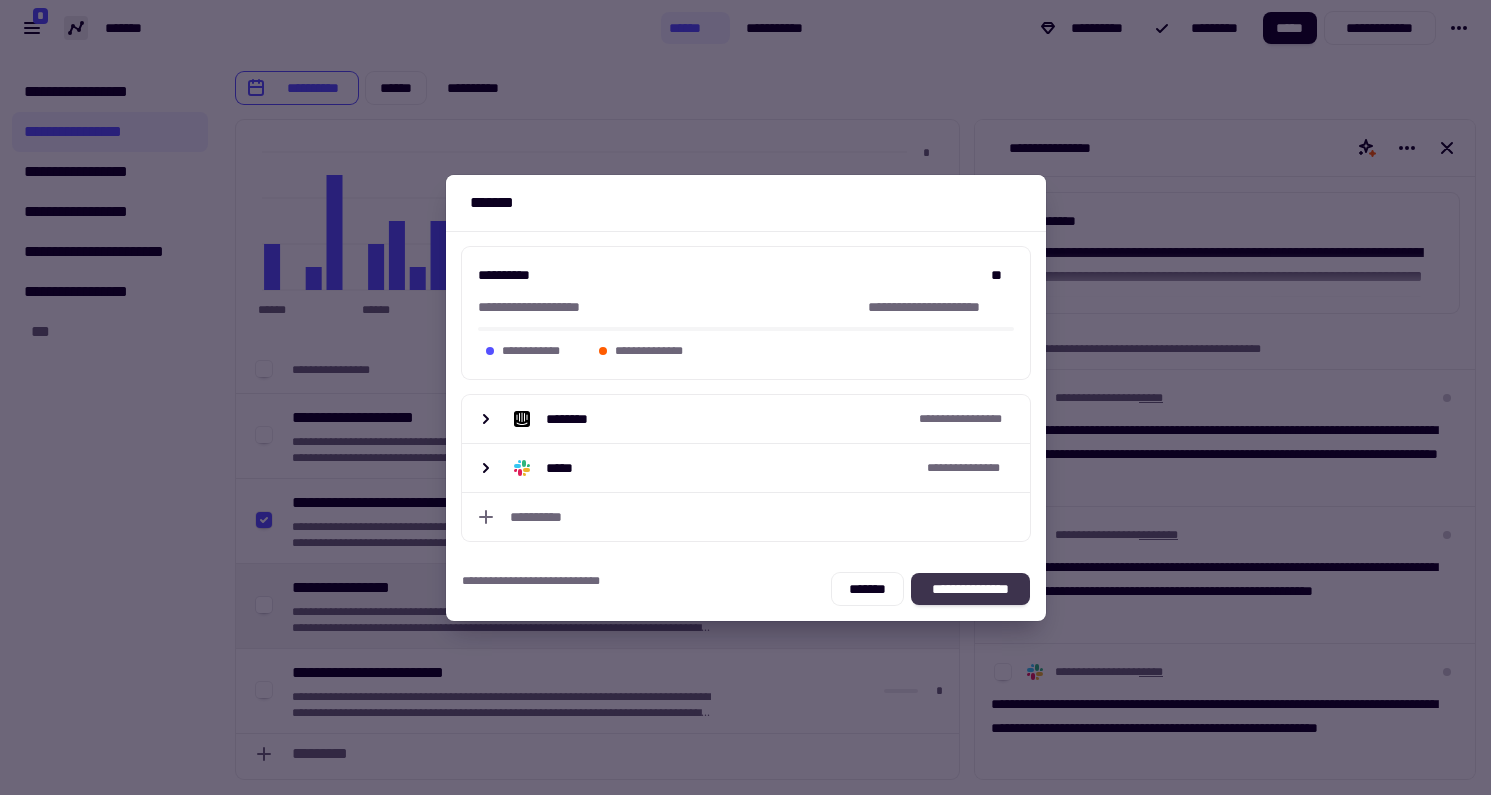 click on "**********" 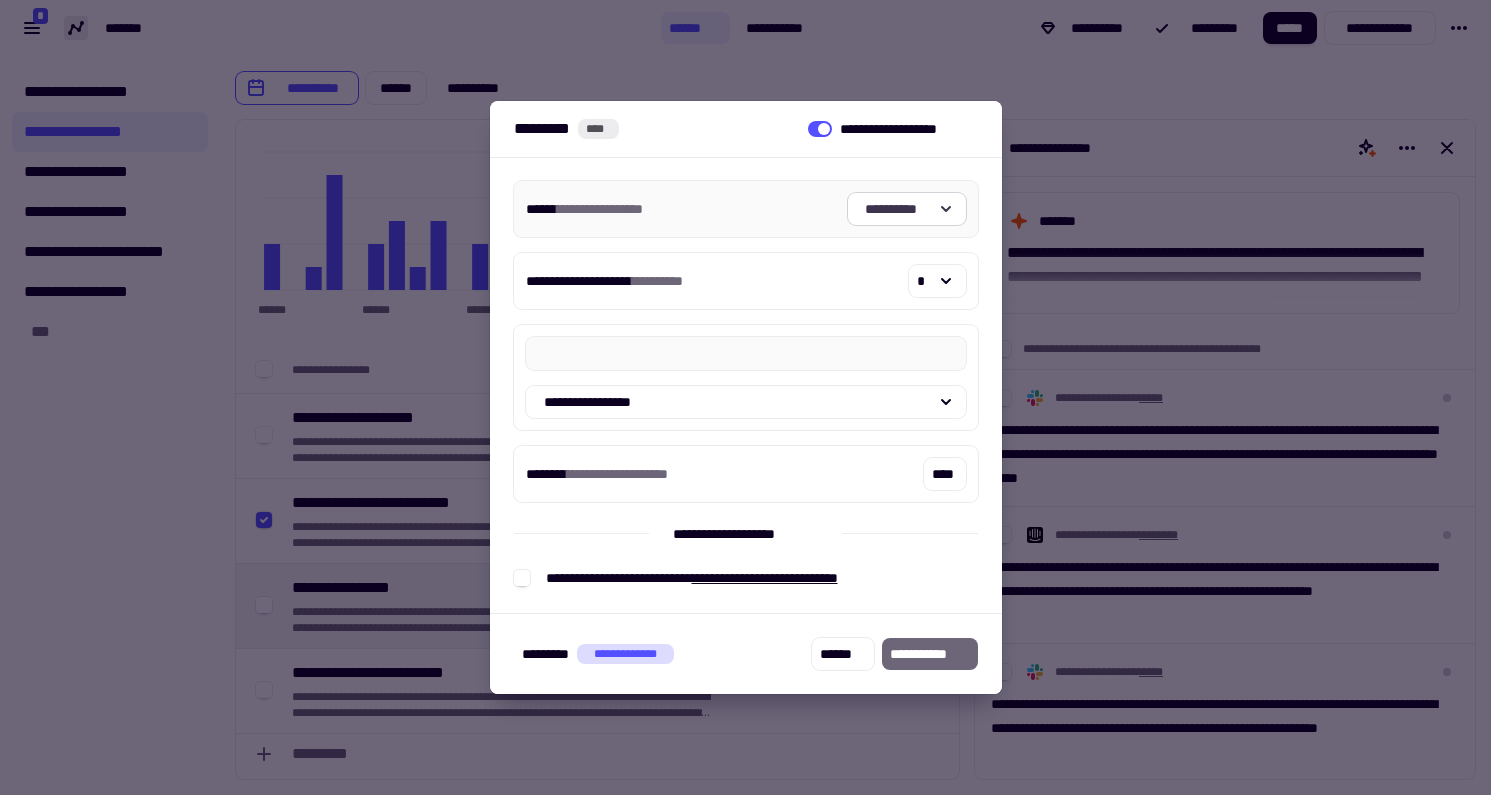 click on "**********" 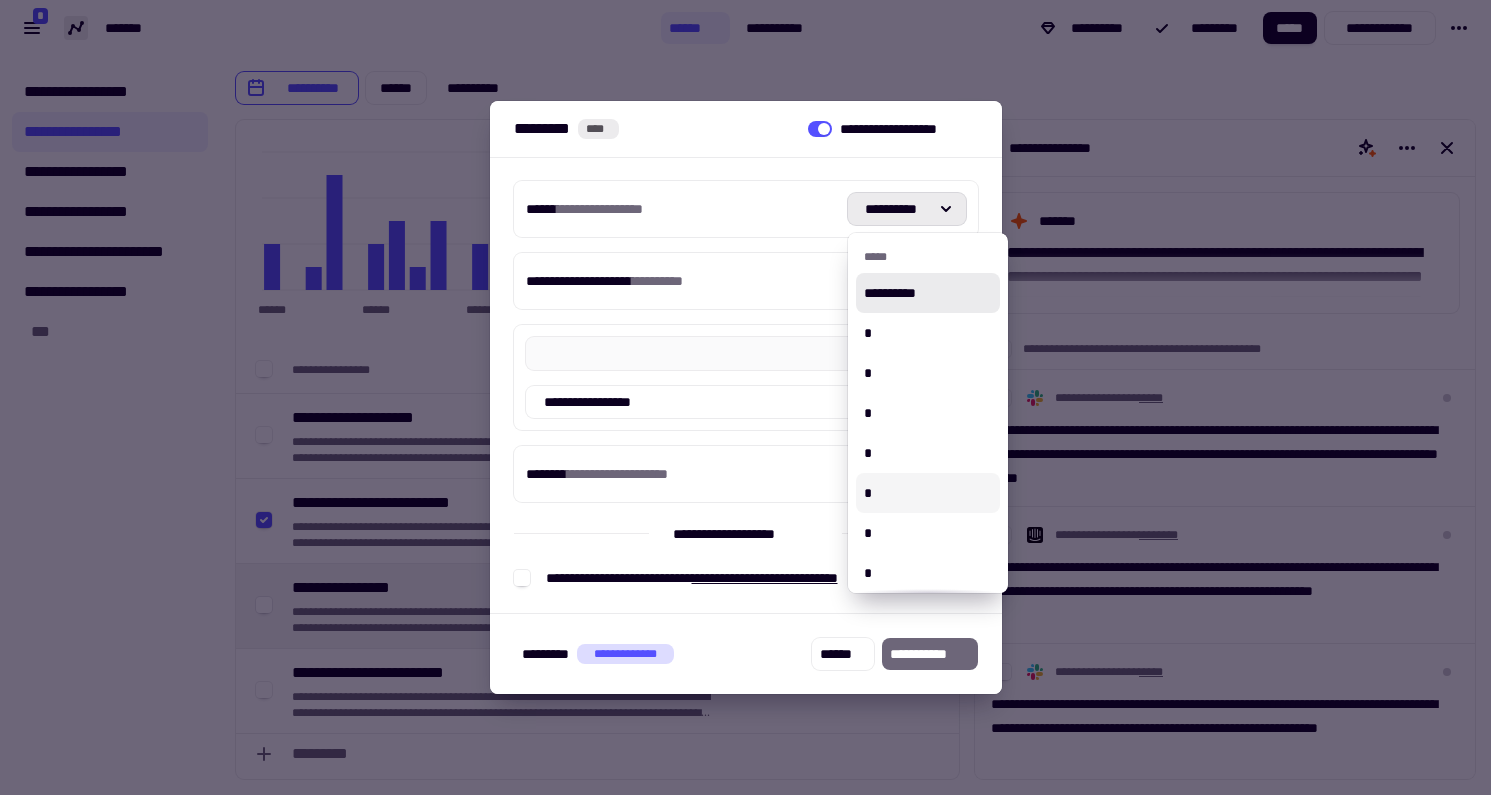 click on "*" at bounding box center (928, 493) 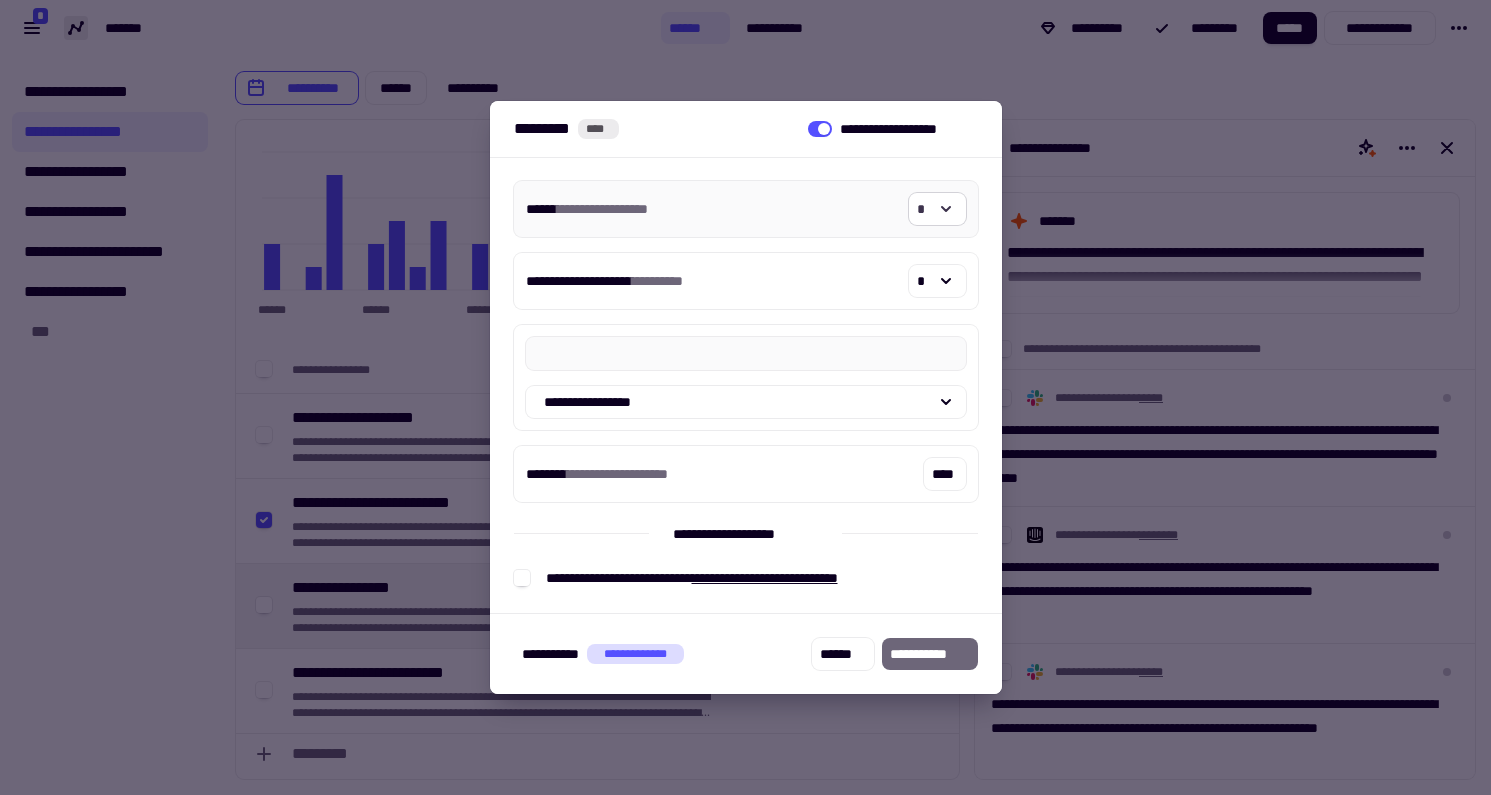 click on "*" 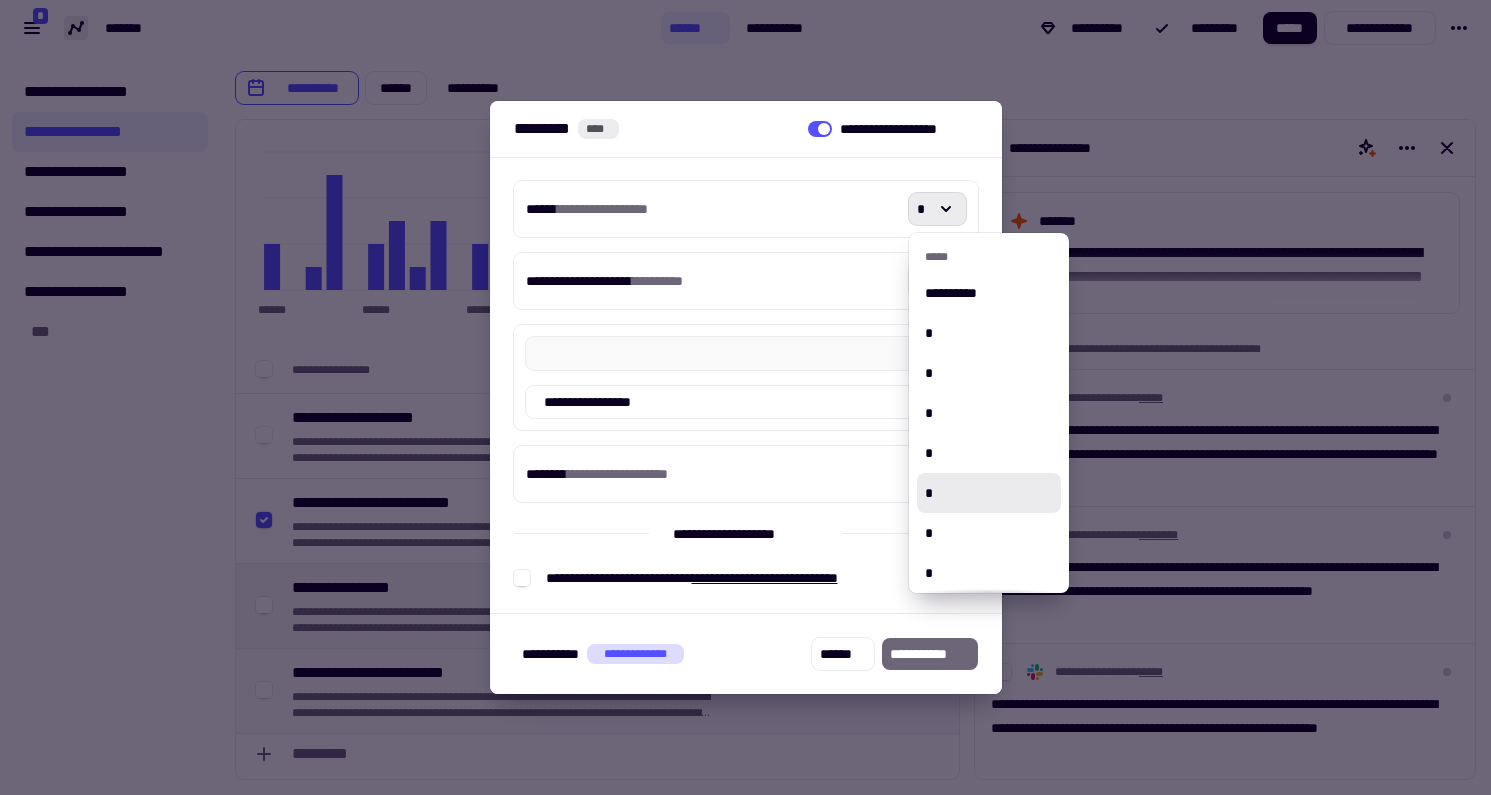 drag, startPoint x: 854, startPoint y: 655, endPoint x: 830, endPoint y: 656, distance: 24.020824 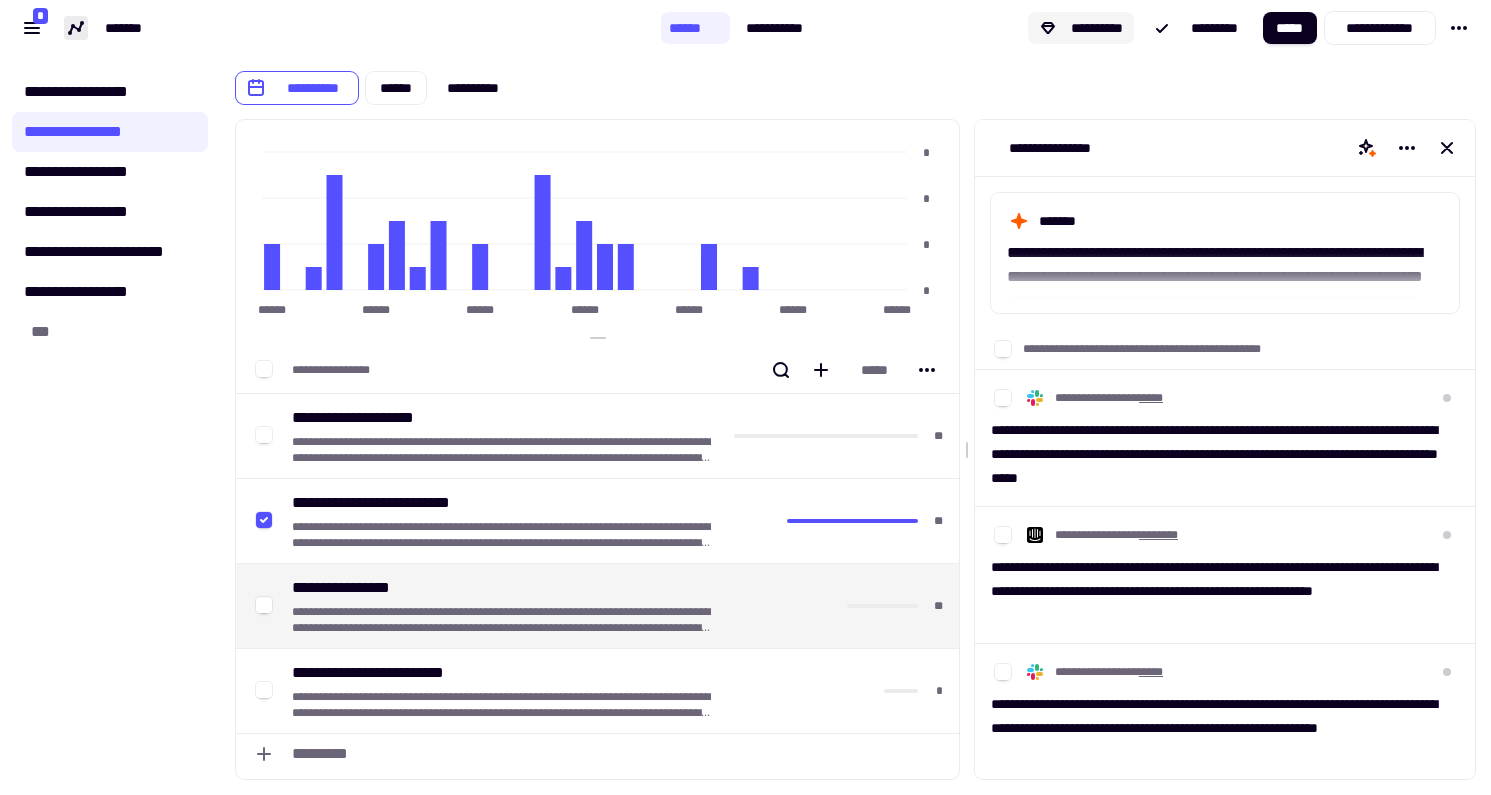 click on "**********" 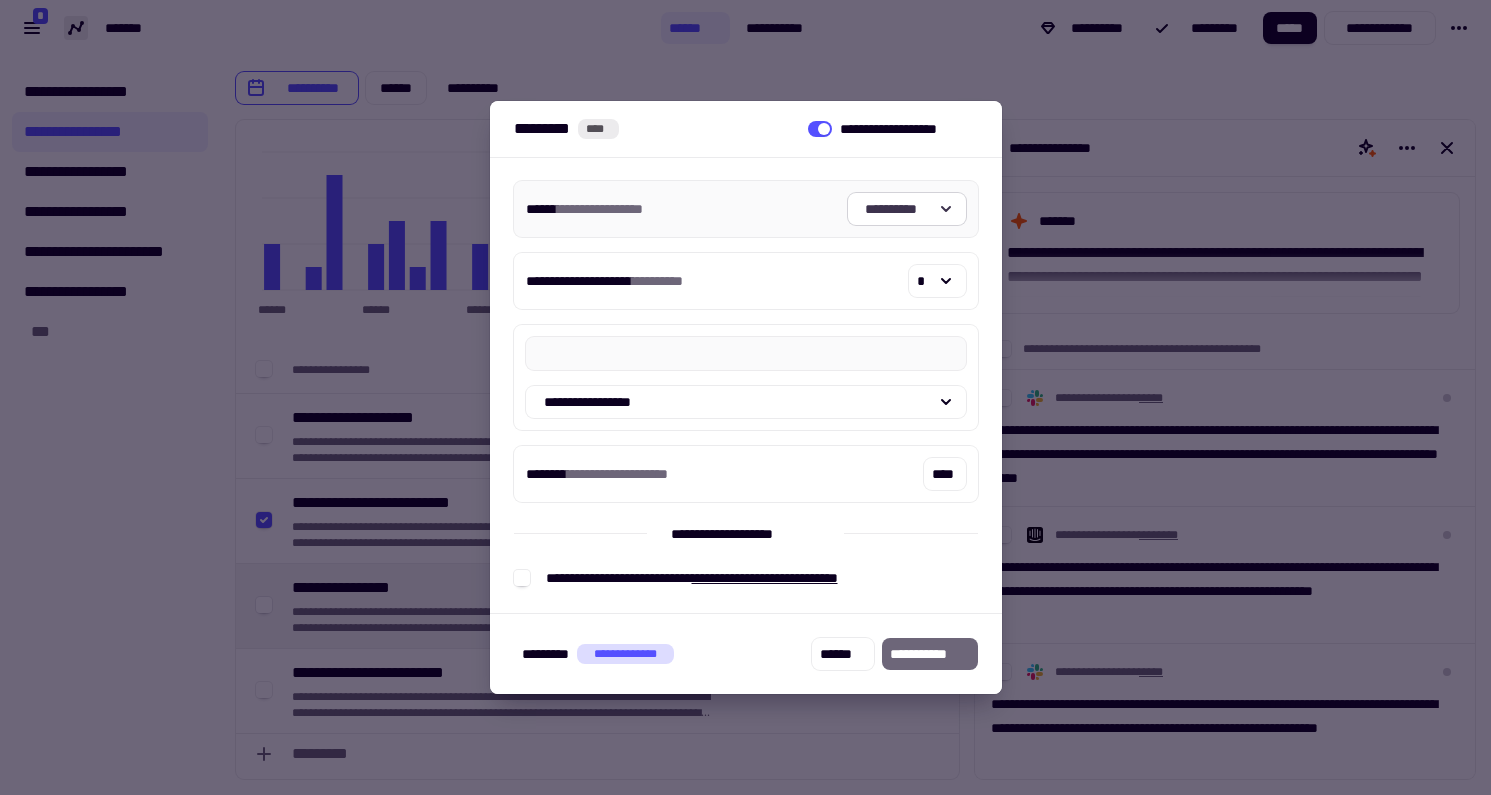 click on "**********" 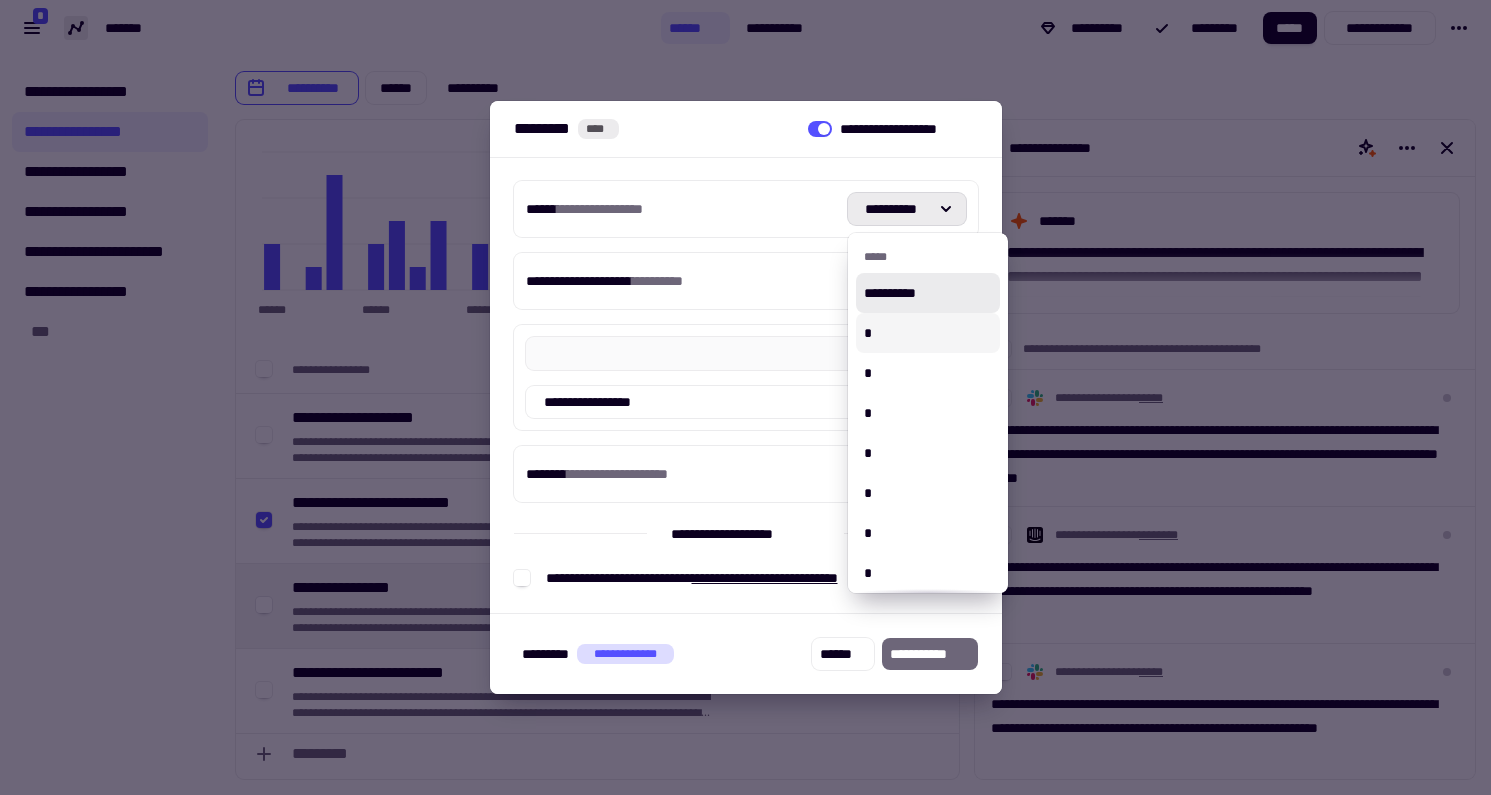 click on "*" at bounding box center [928, 333] 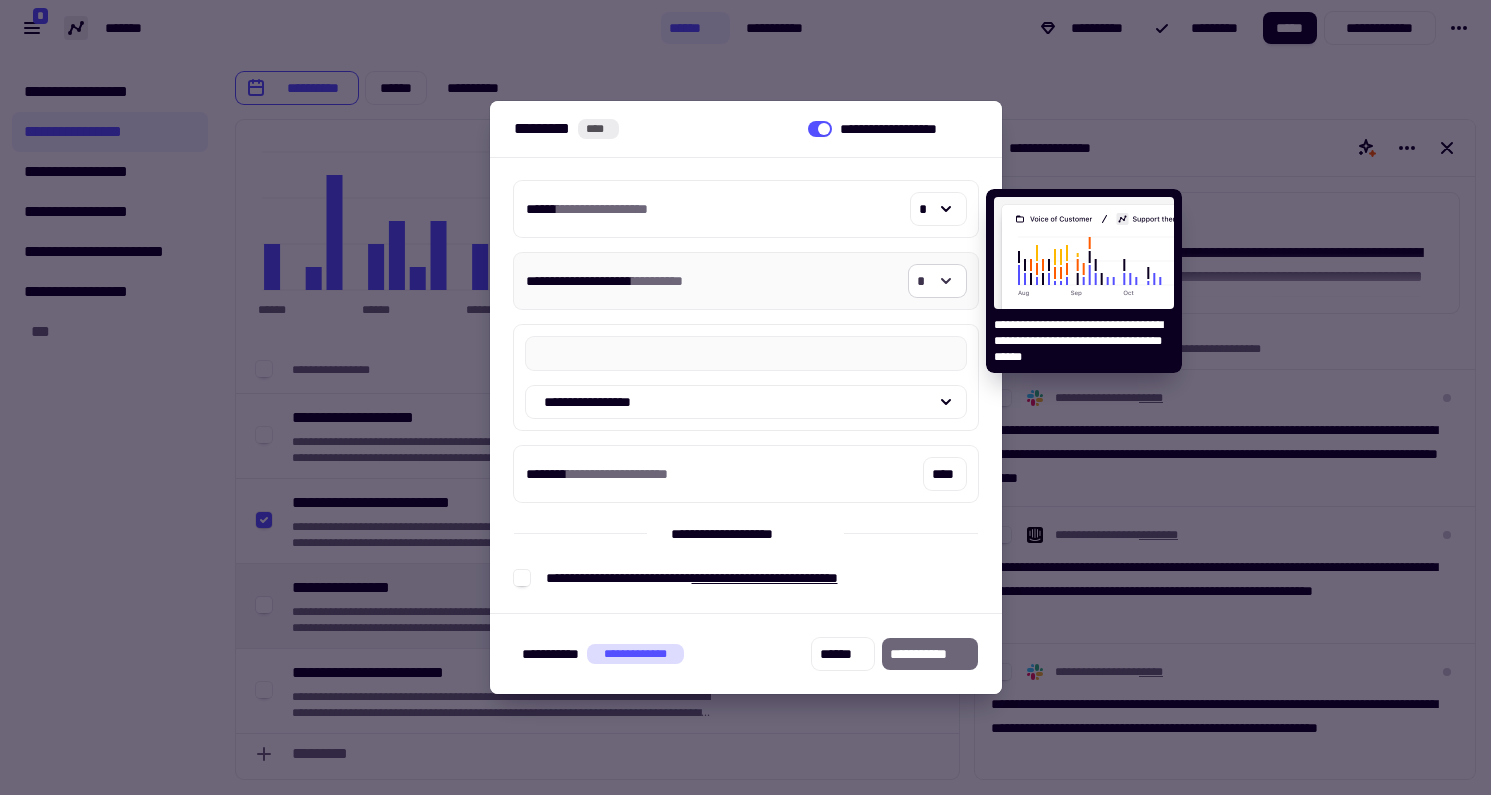 click on "*" 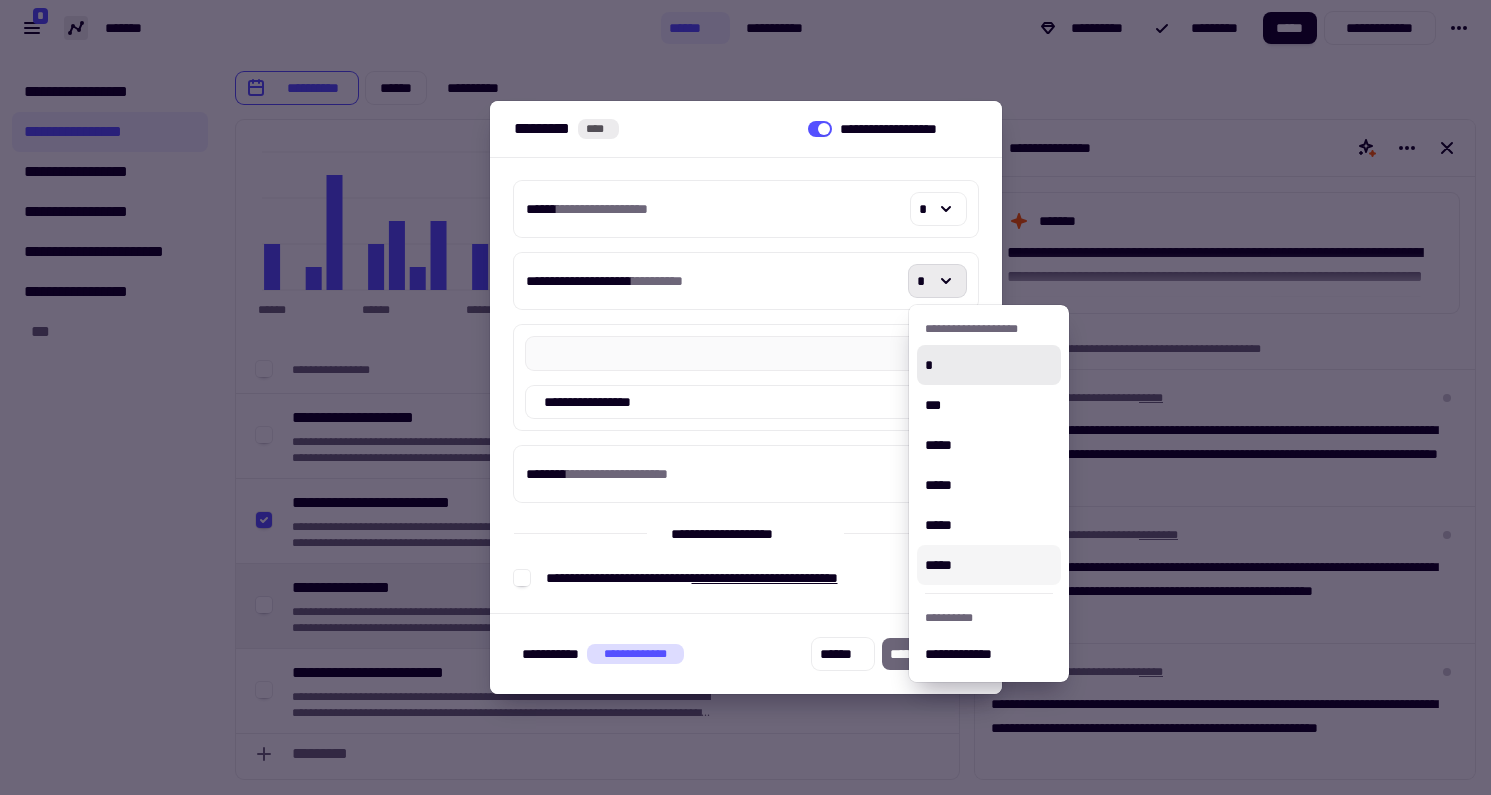 click on "*****" at bounding box center (989, 565) 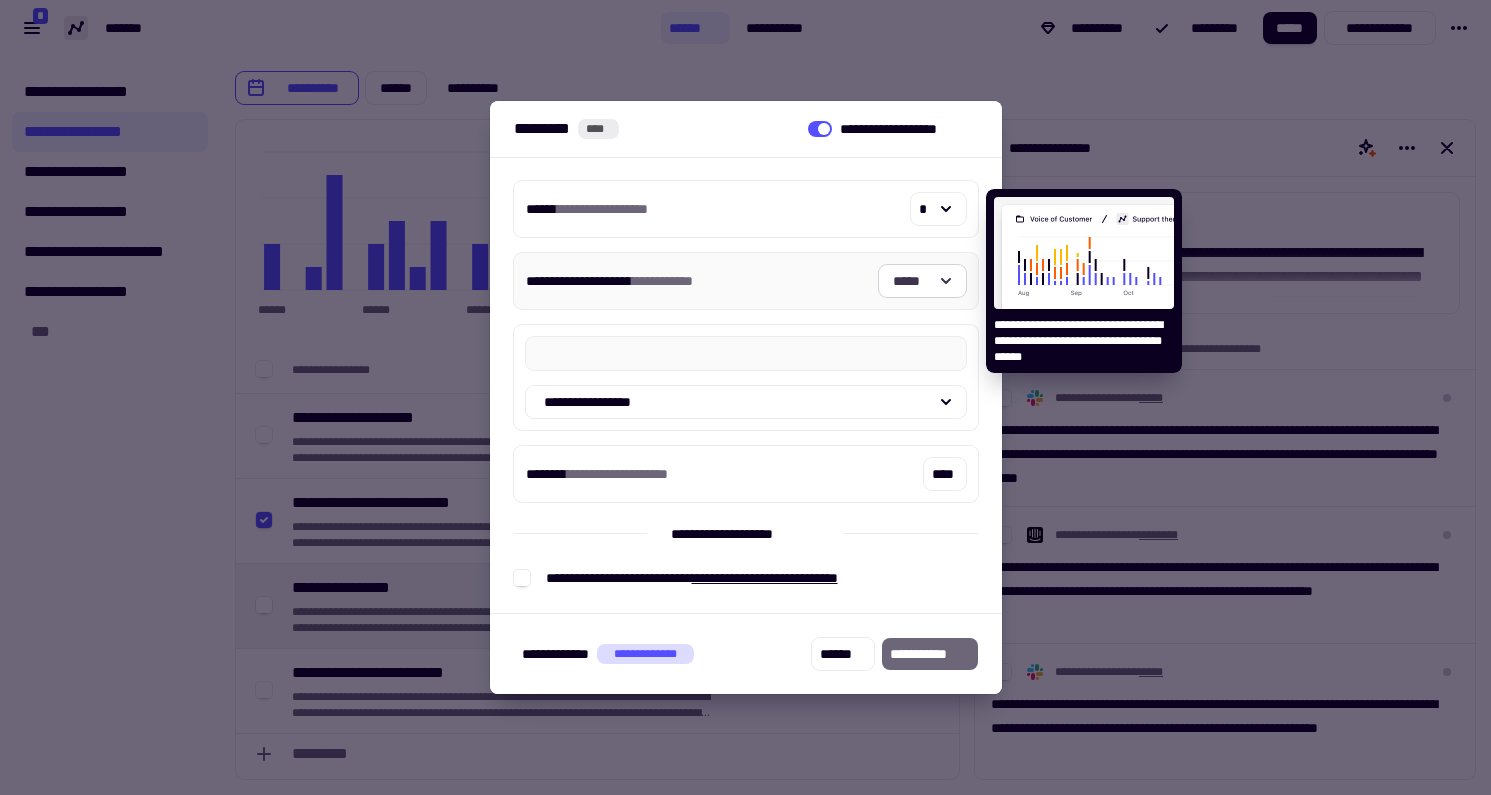 click on "*****" 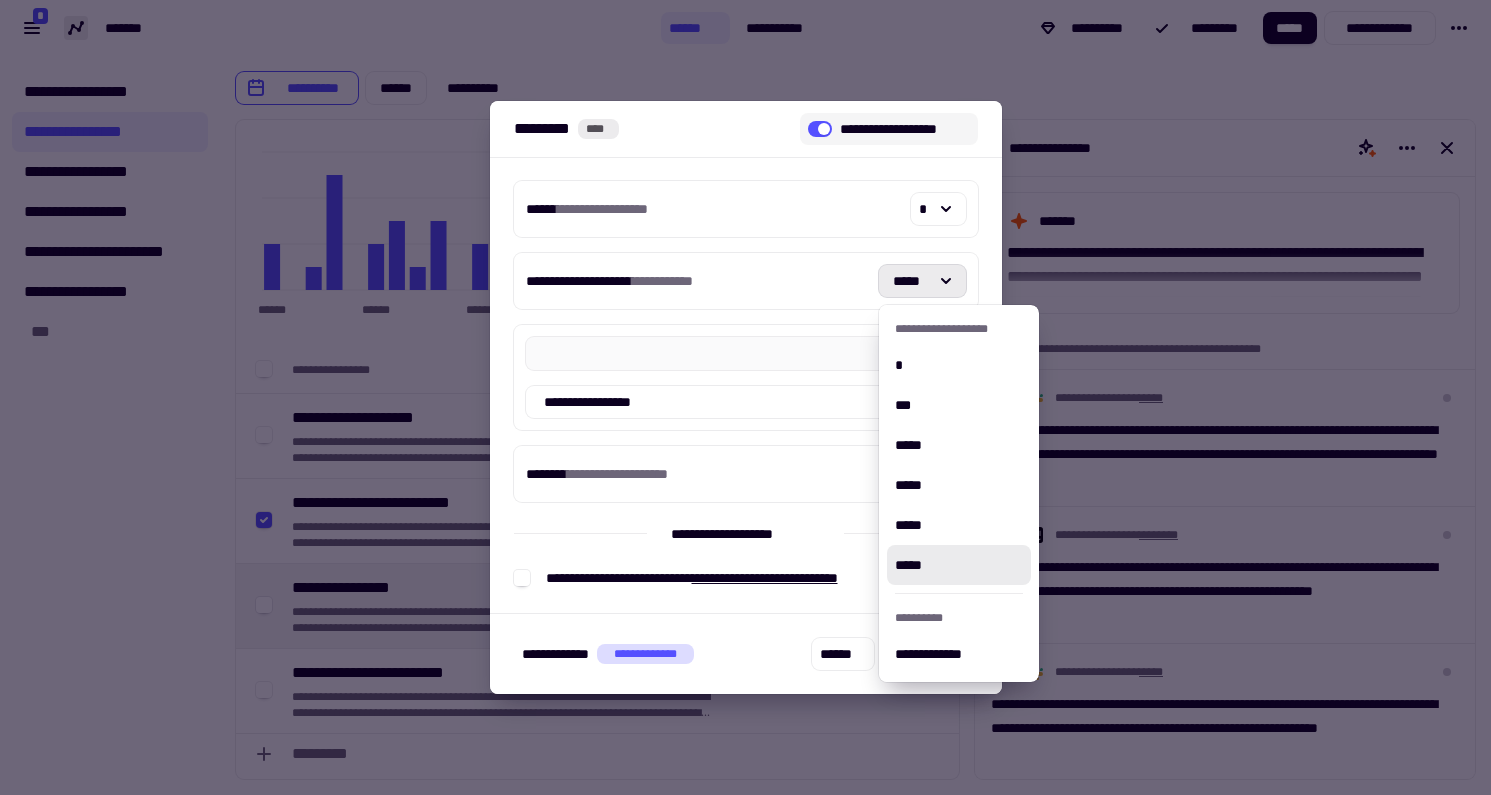 click 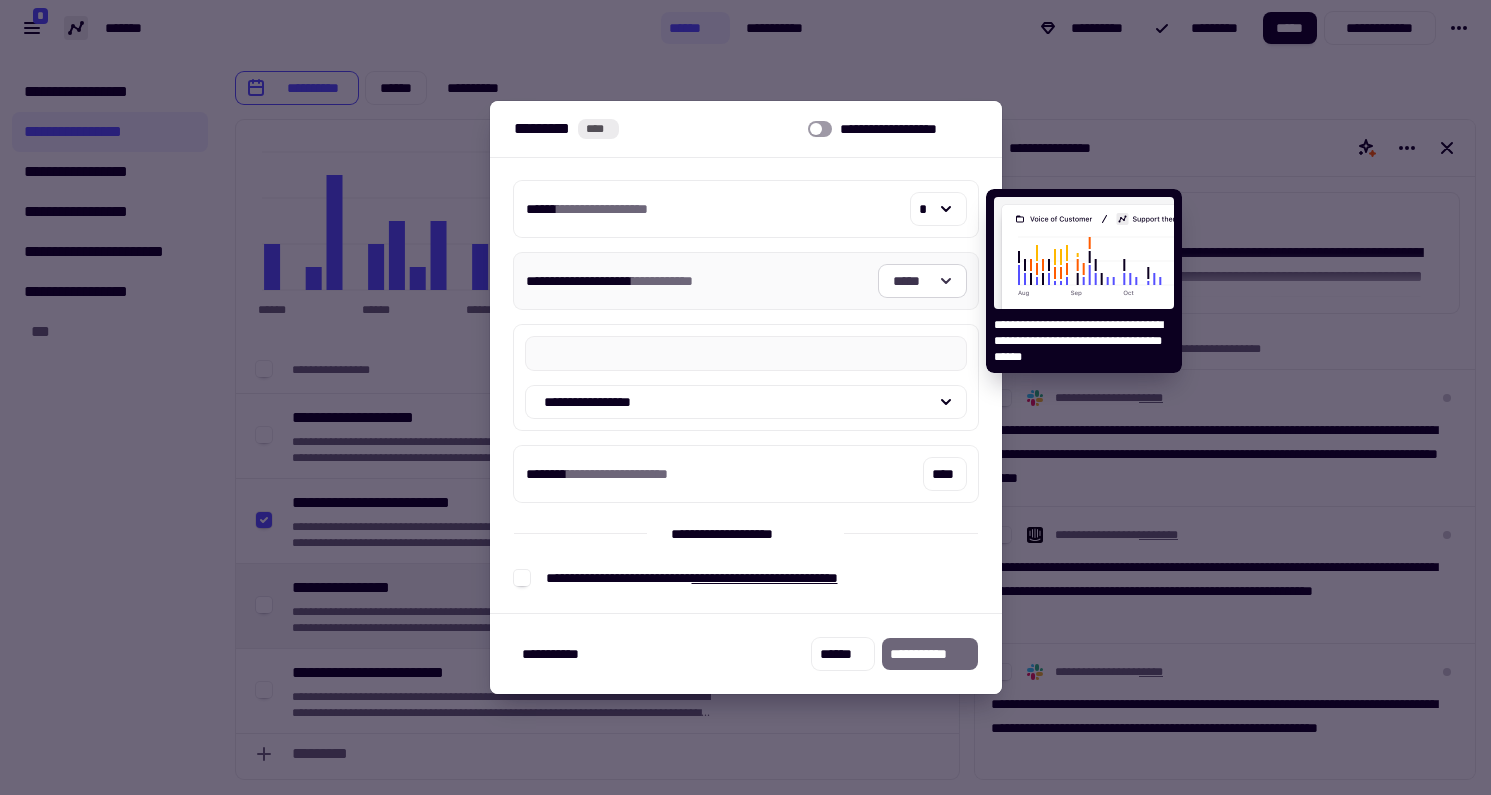 click on "*****" 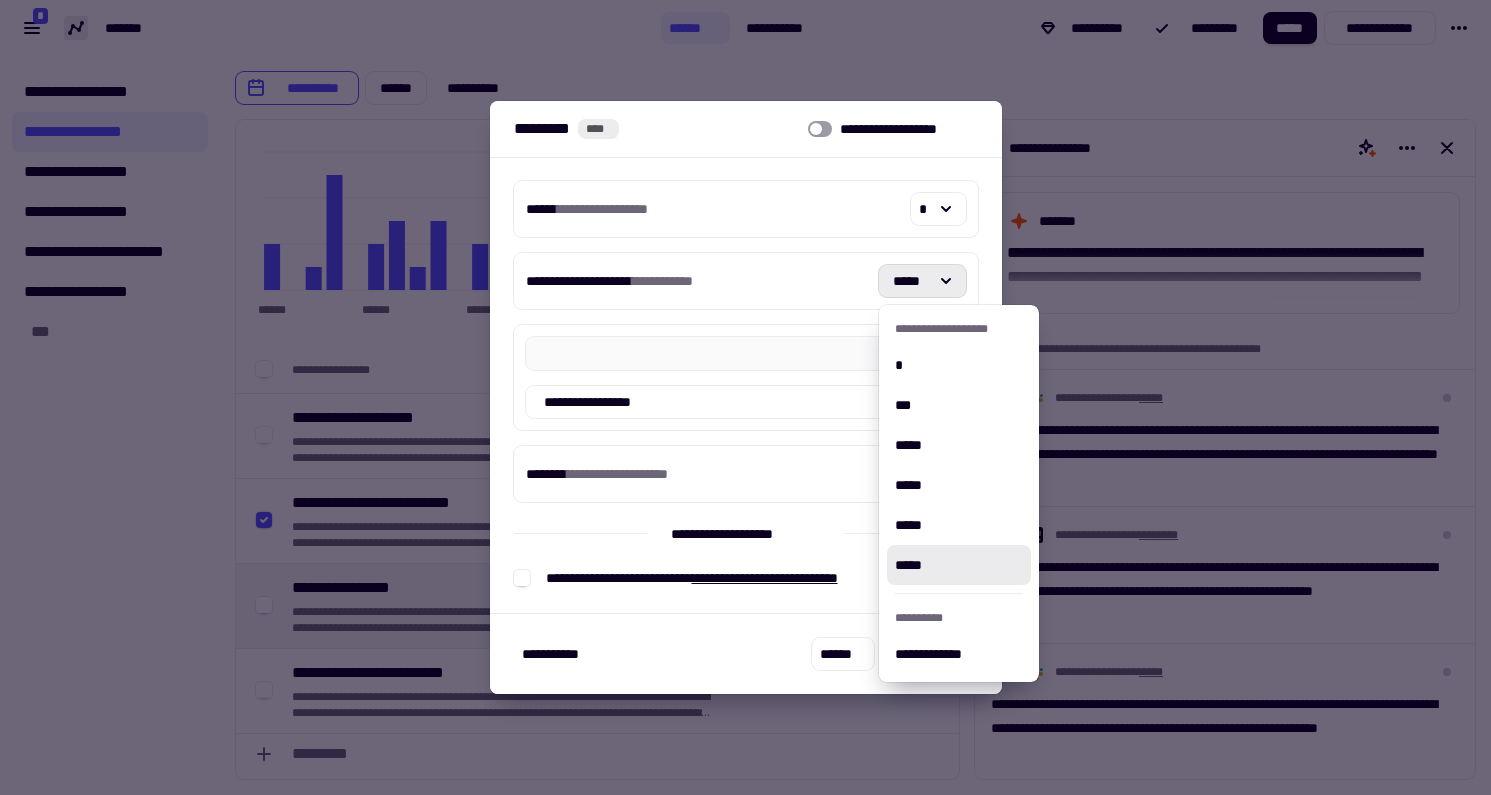 click on "**********" at bounding box center (746, 385) 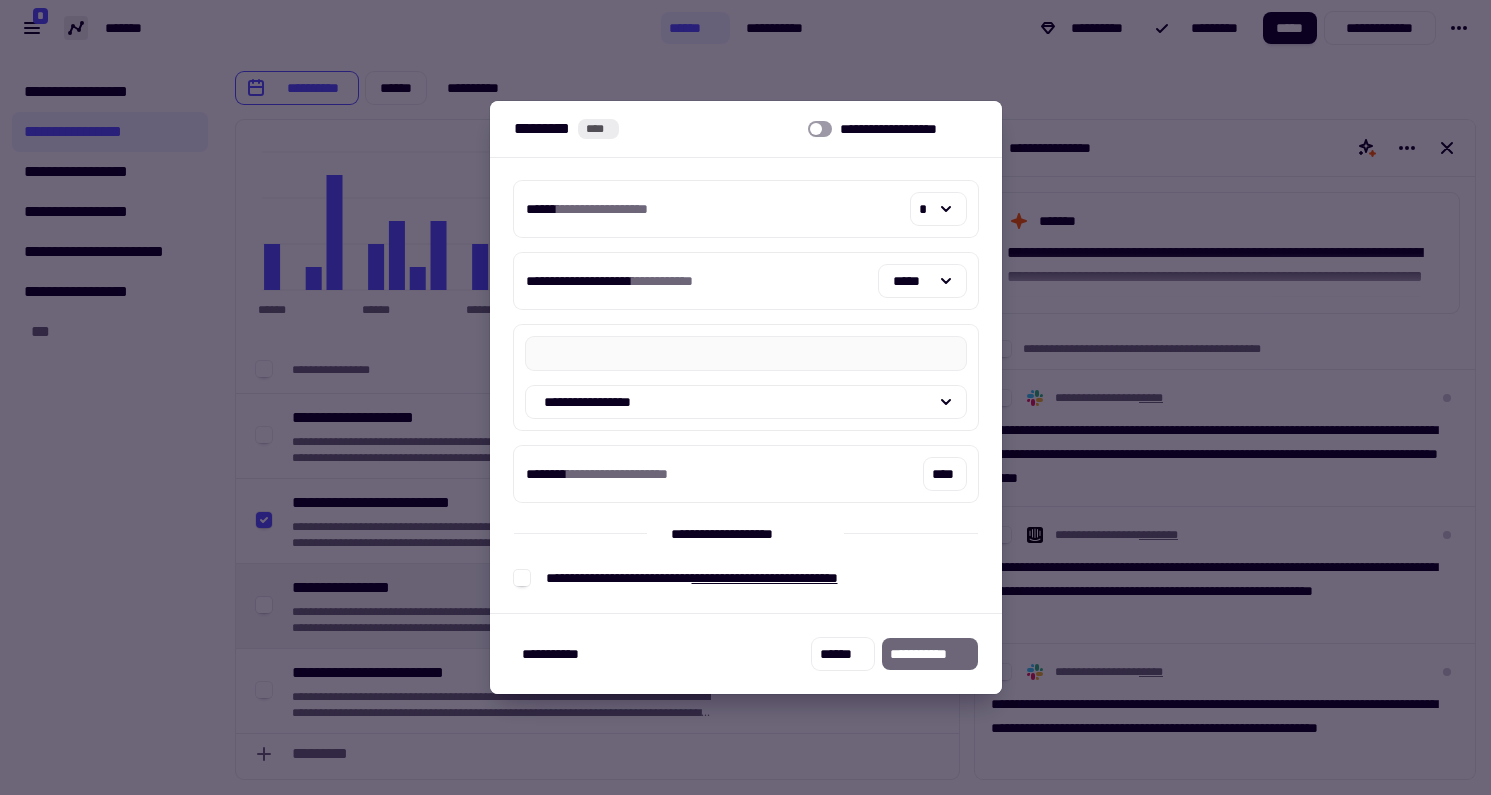 click at bounding box center [745, 397] 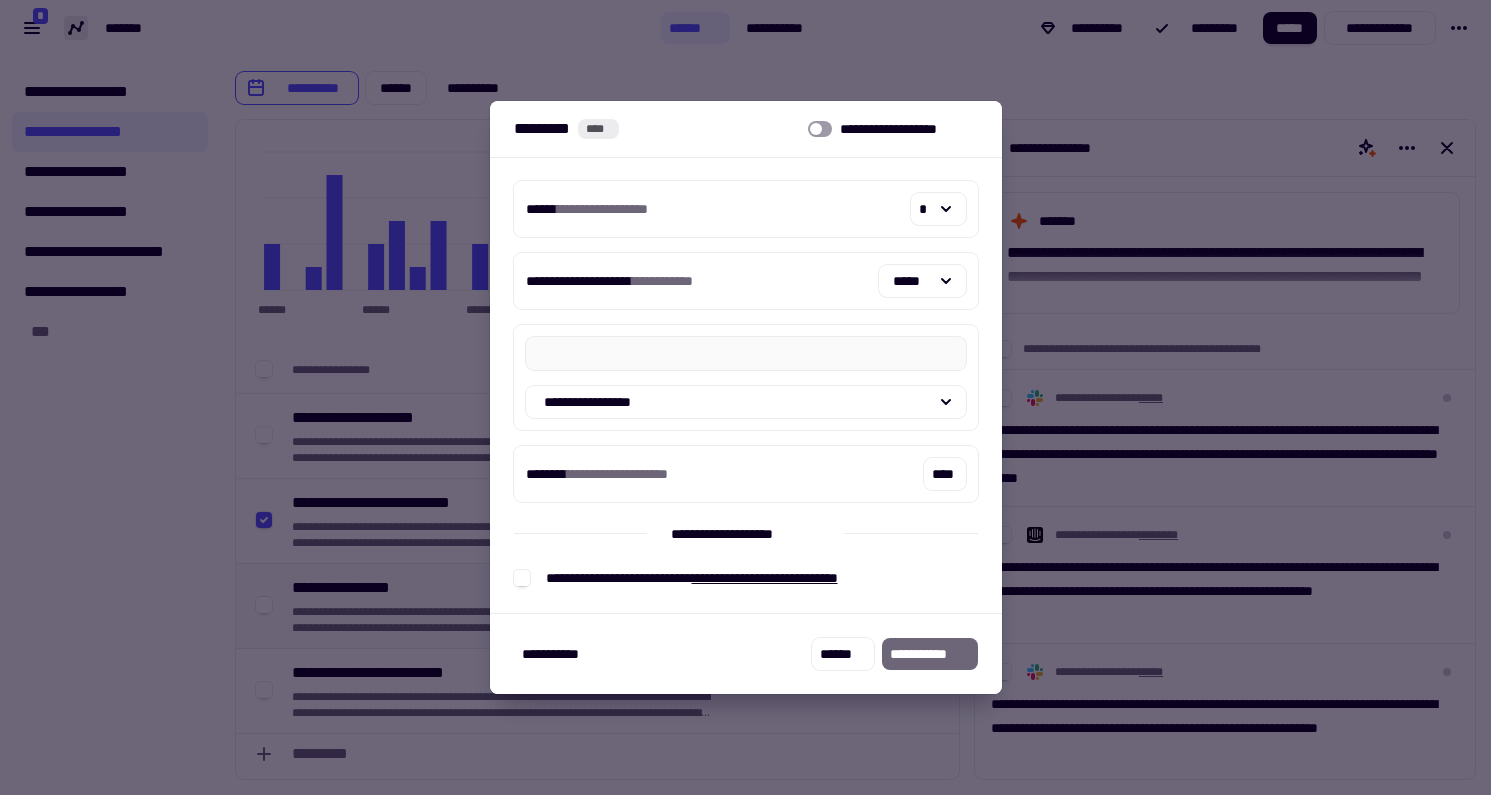 click on "******" at bounding box center (842, 654) 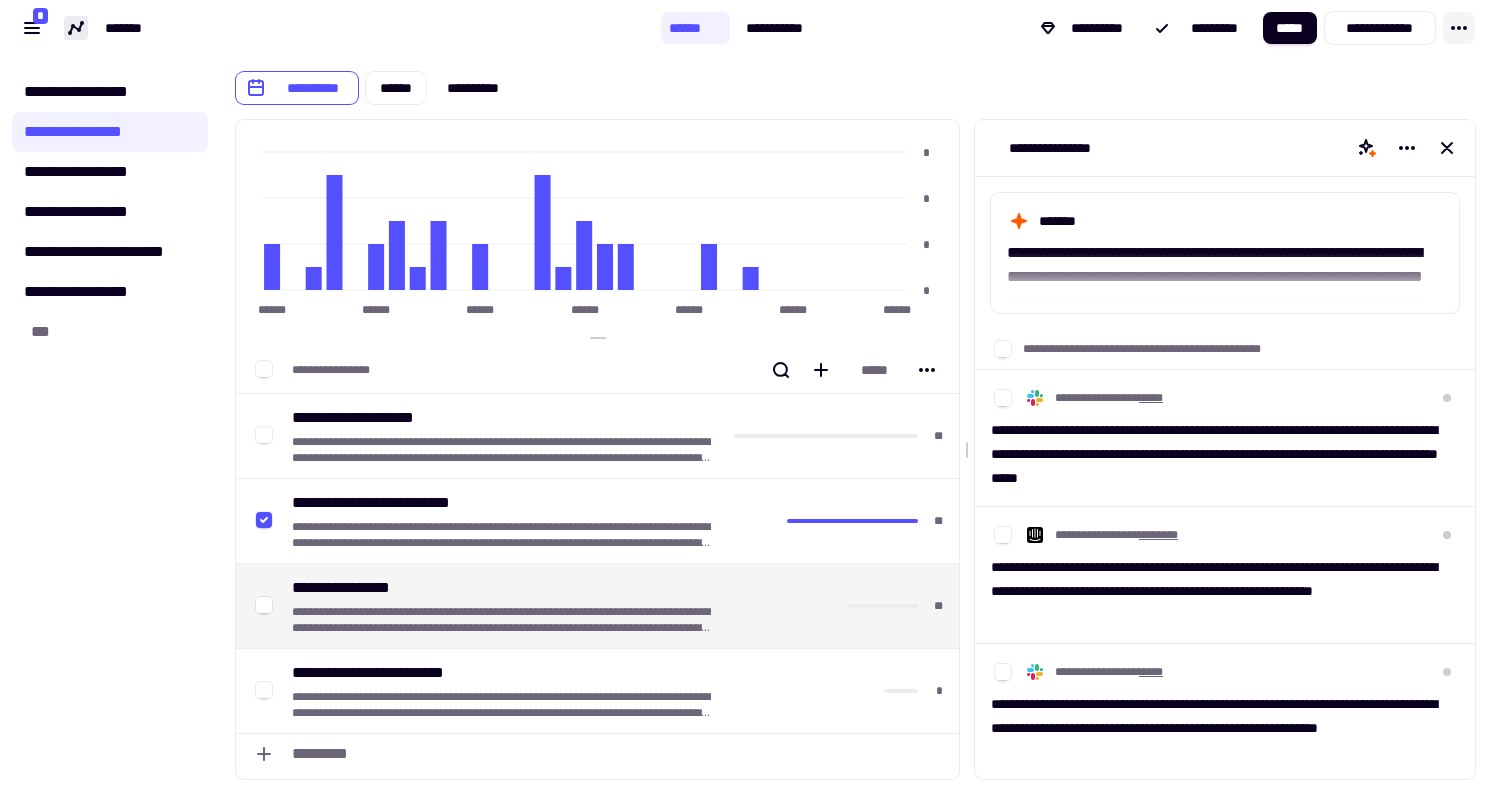 click 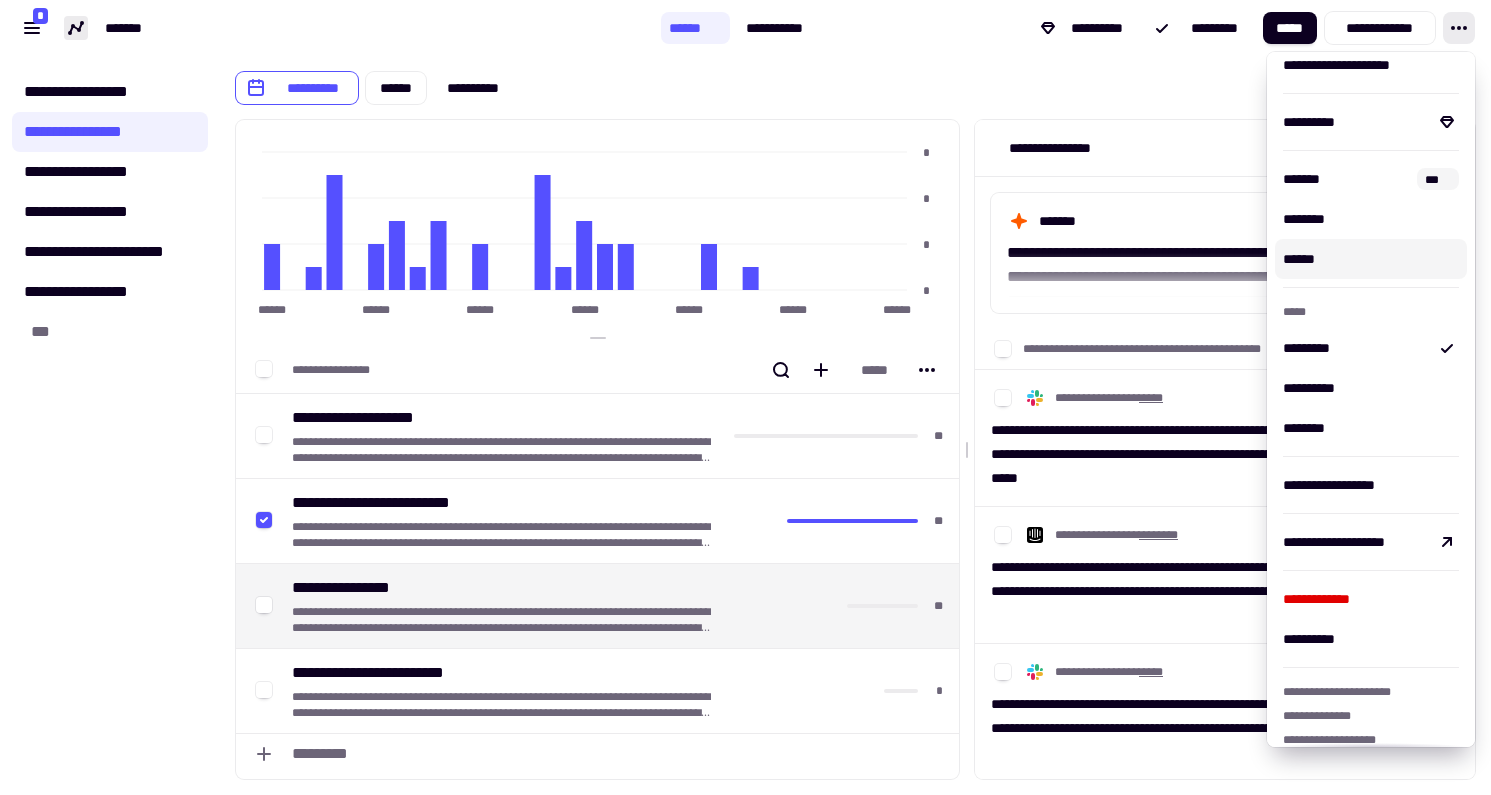 scroll, scrollTop: 72, scrollLeft: 0, axis: vertical 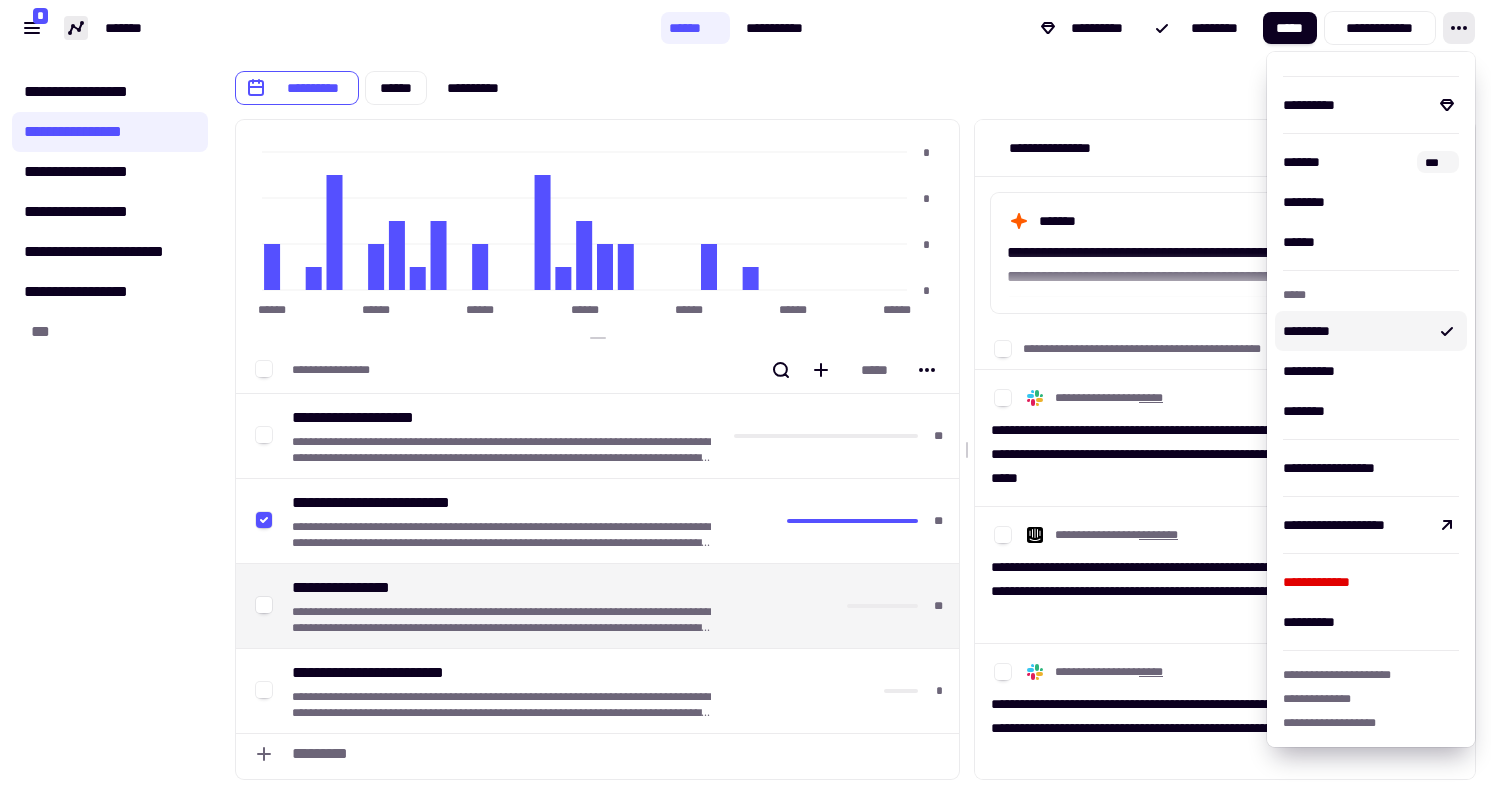 click on "**********" at bounding box center [855, 449] 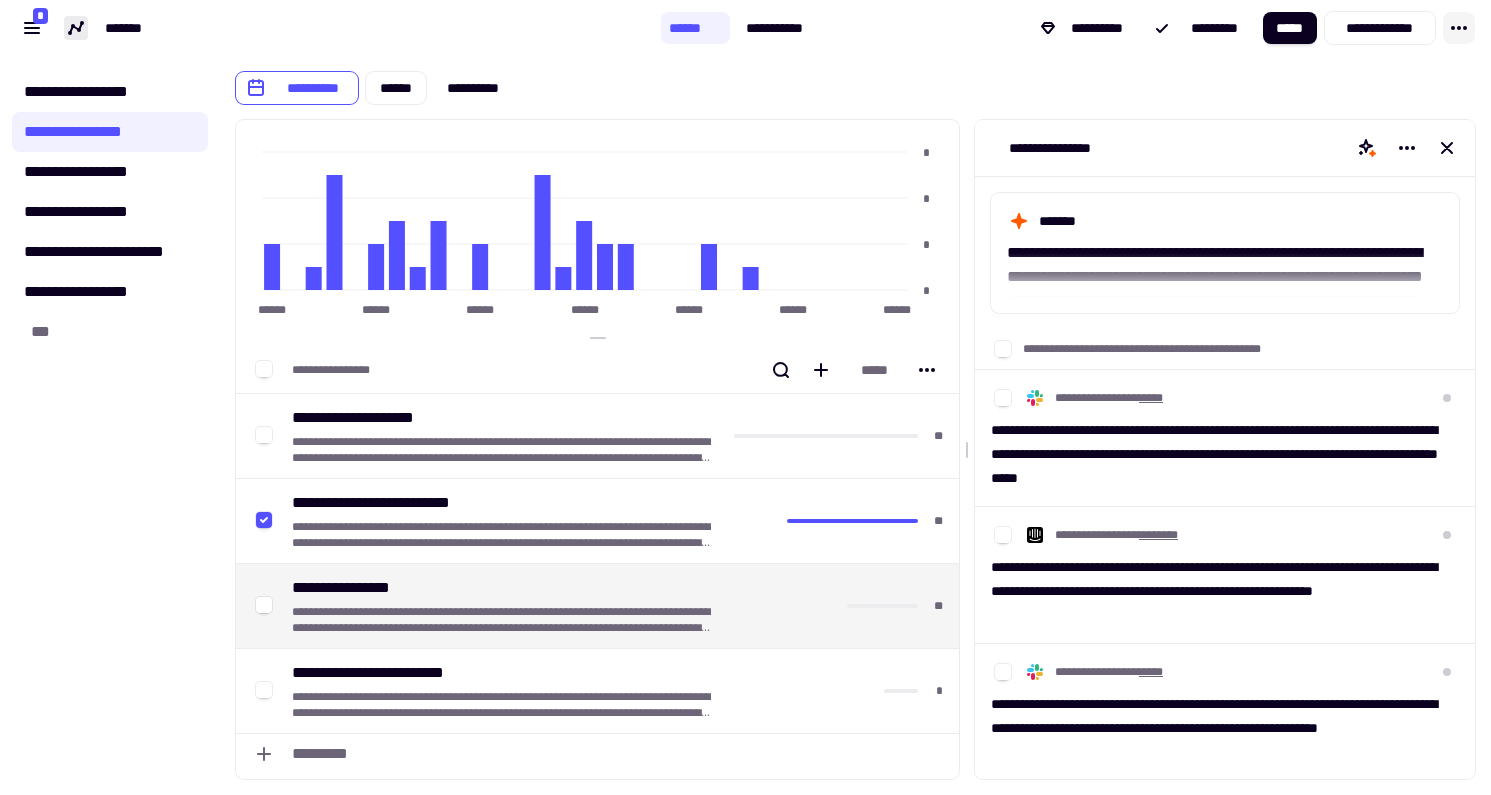 click 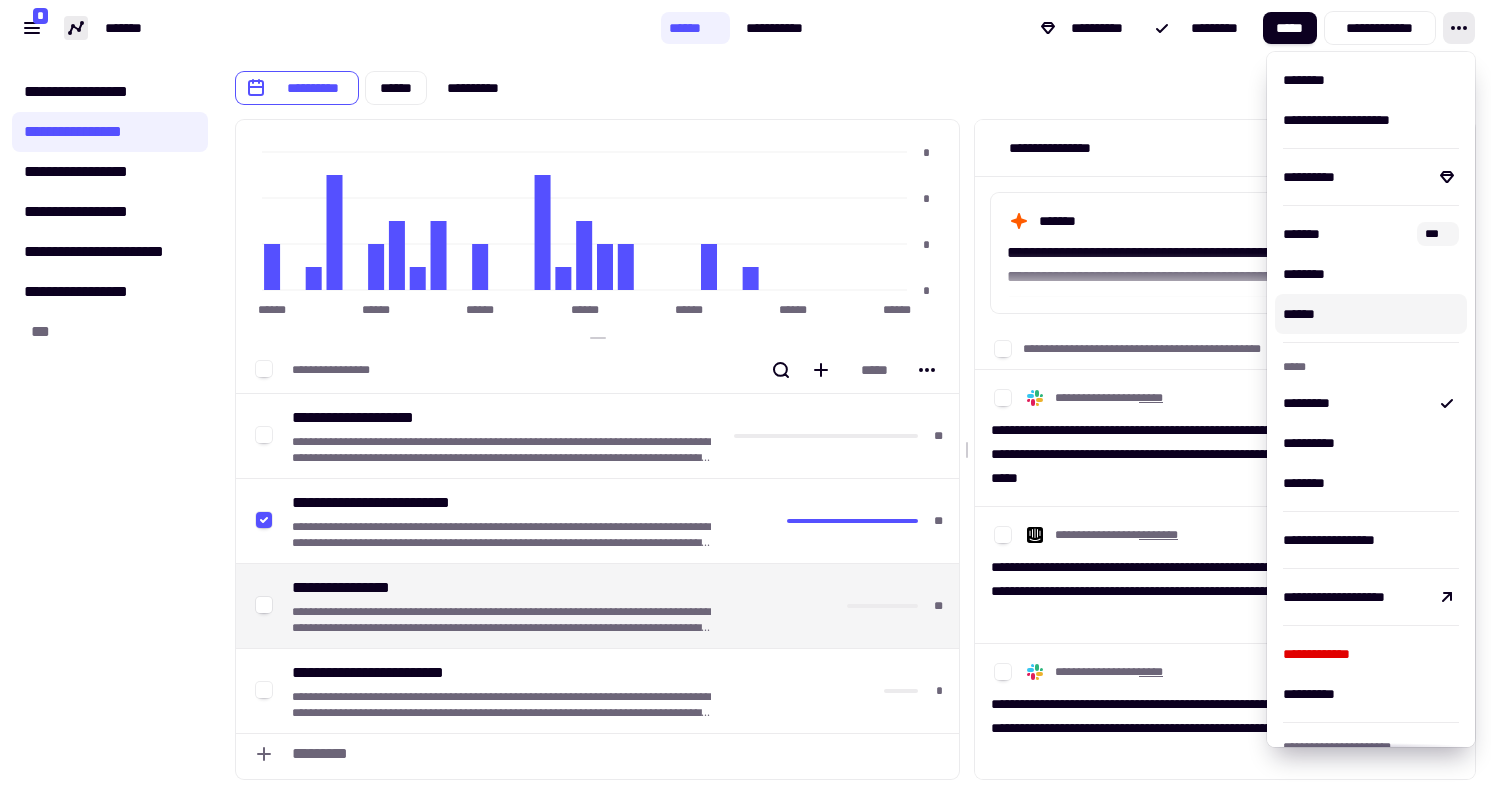 scroll, scrollTop: 72, scrollLeft: 0, axis: vertical 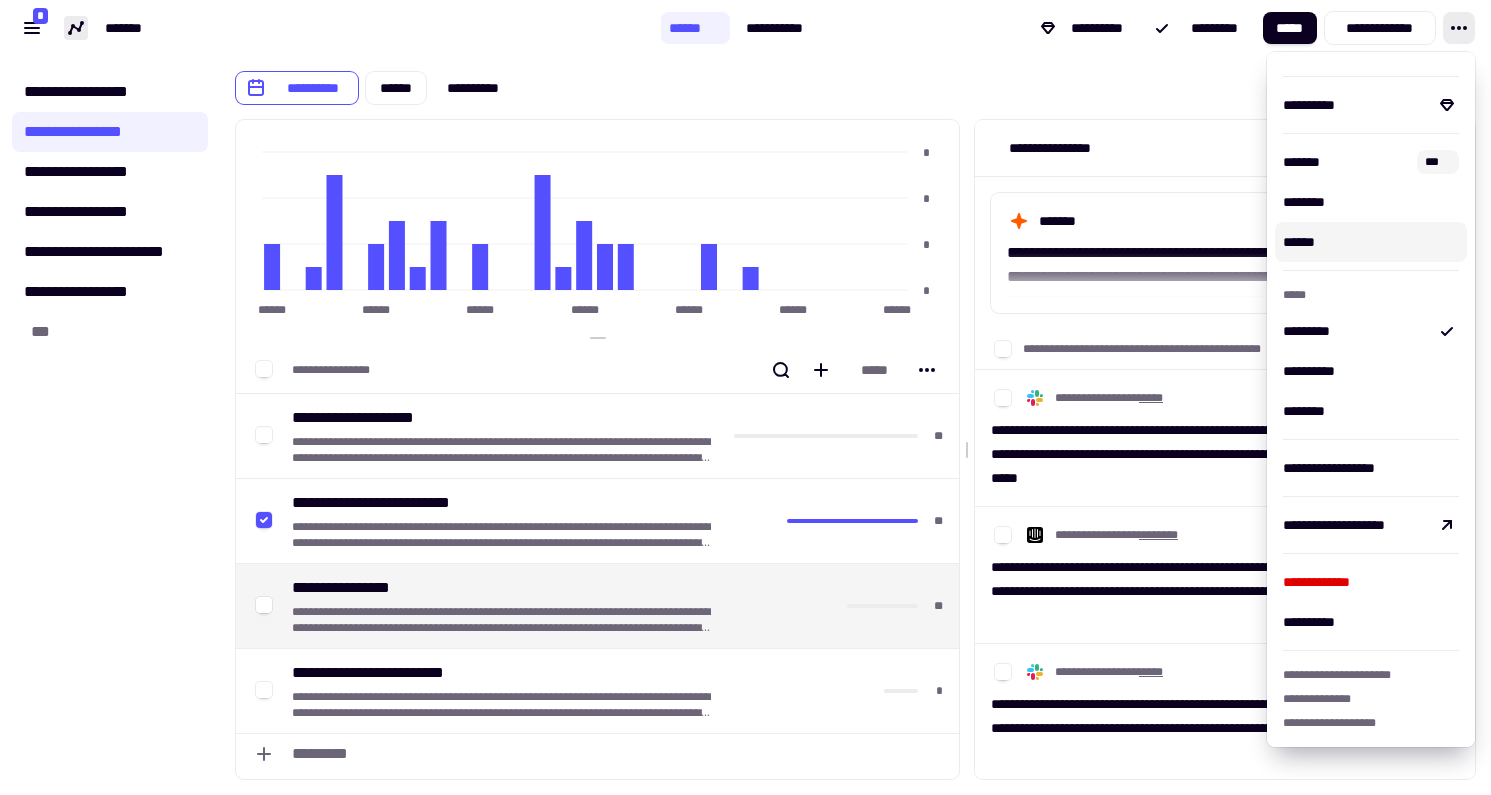 click on "**********" at bounding box center (855, 80) 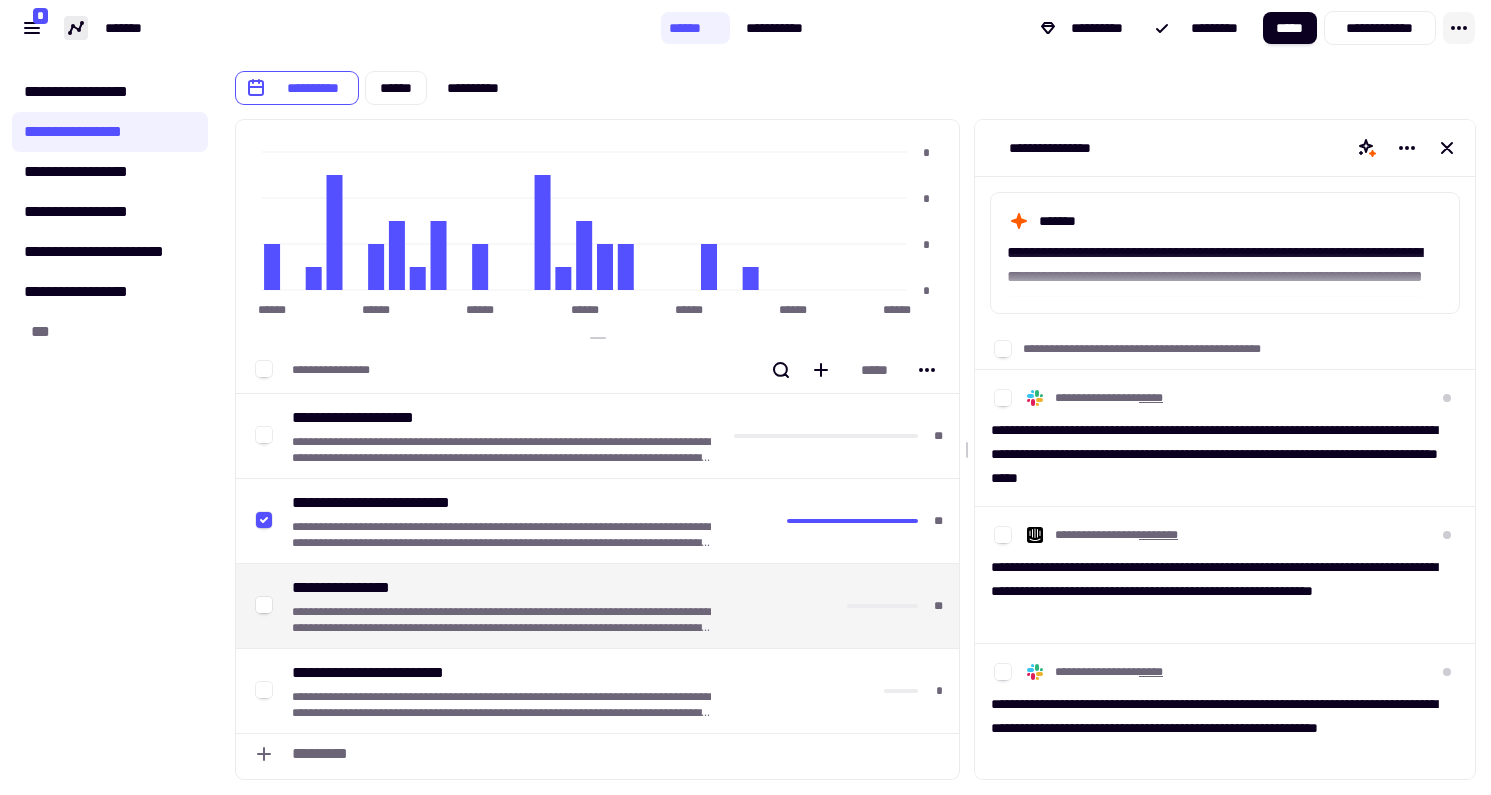 click 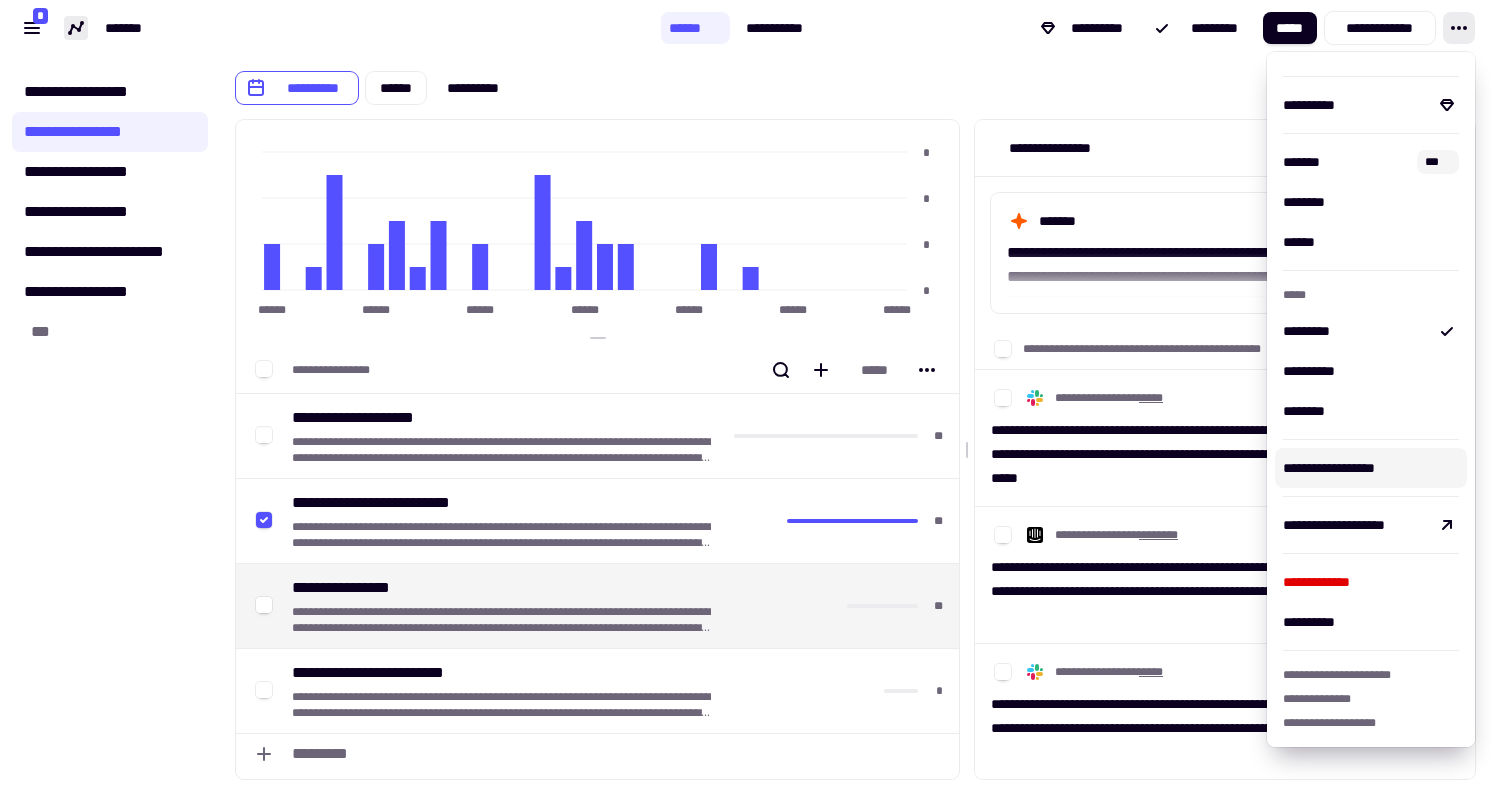 scroll, scrollTop: 0, scrollLeft: 0, axis: both 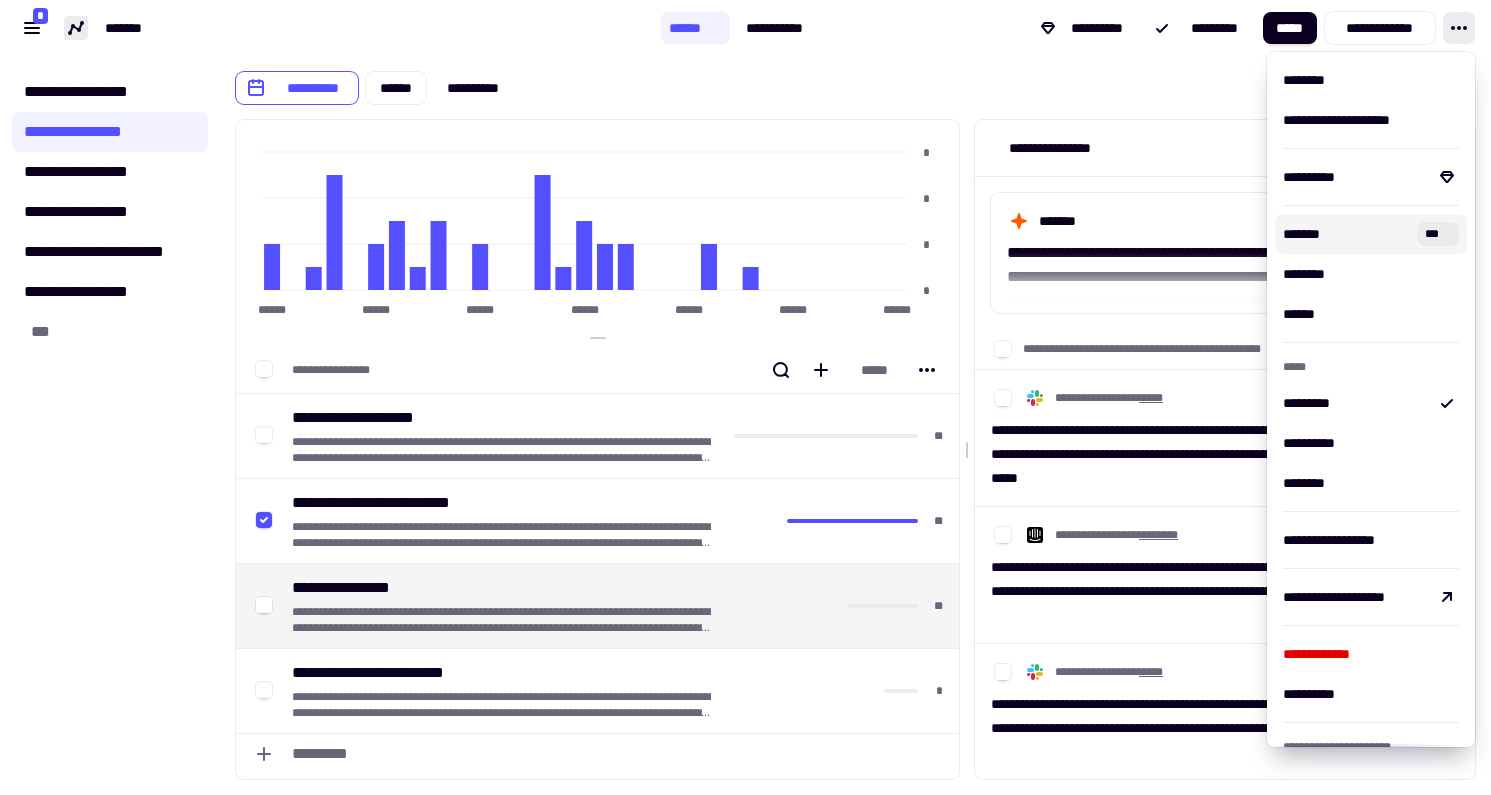 click on "**********" at bounding box center (855, 80) 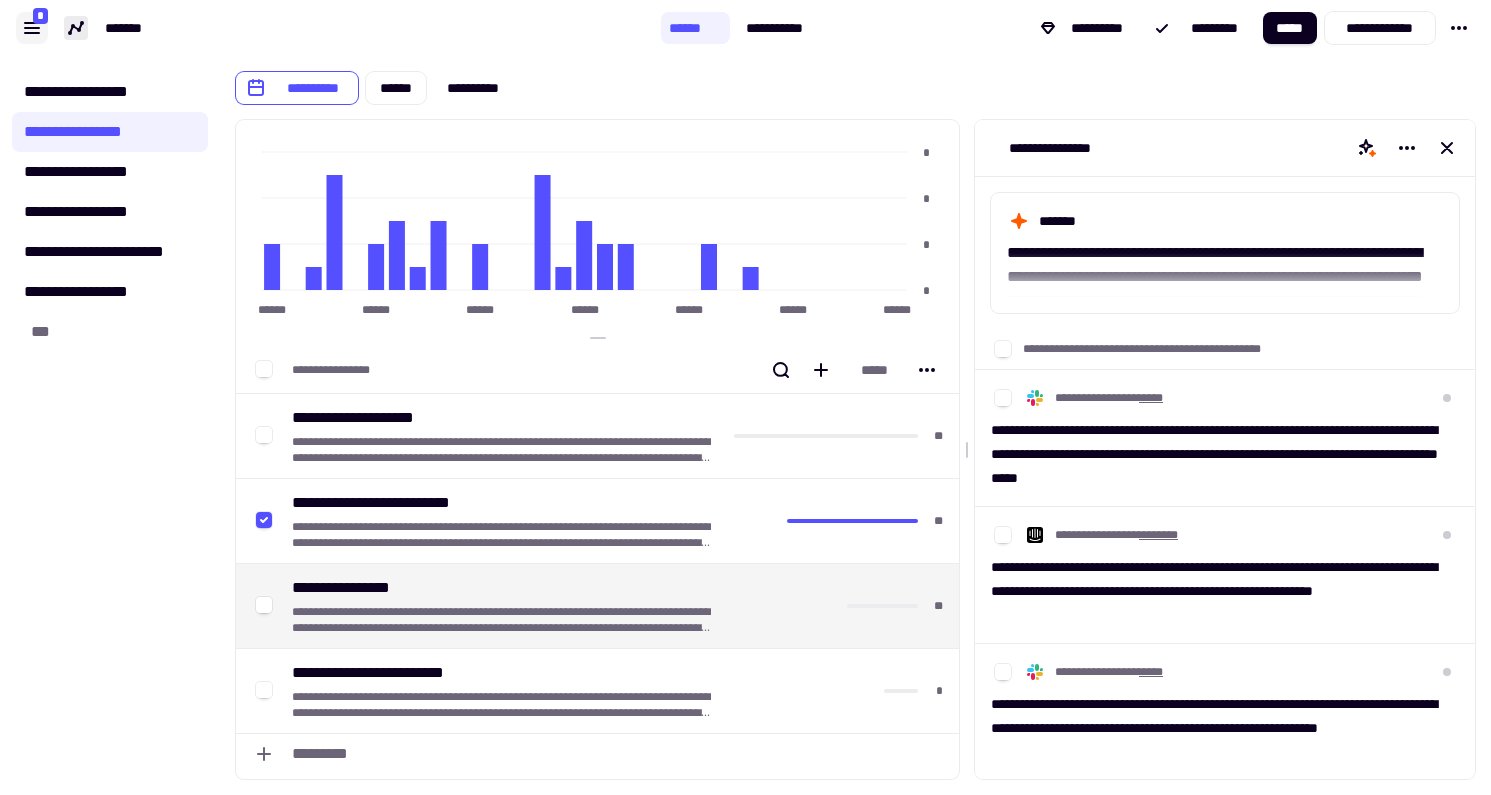 click 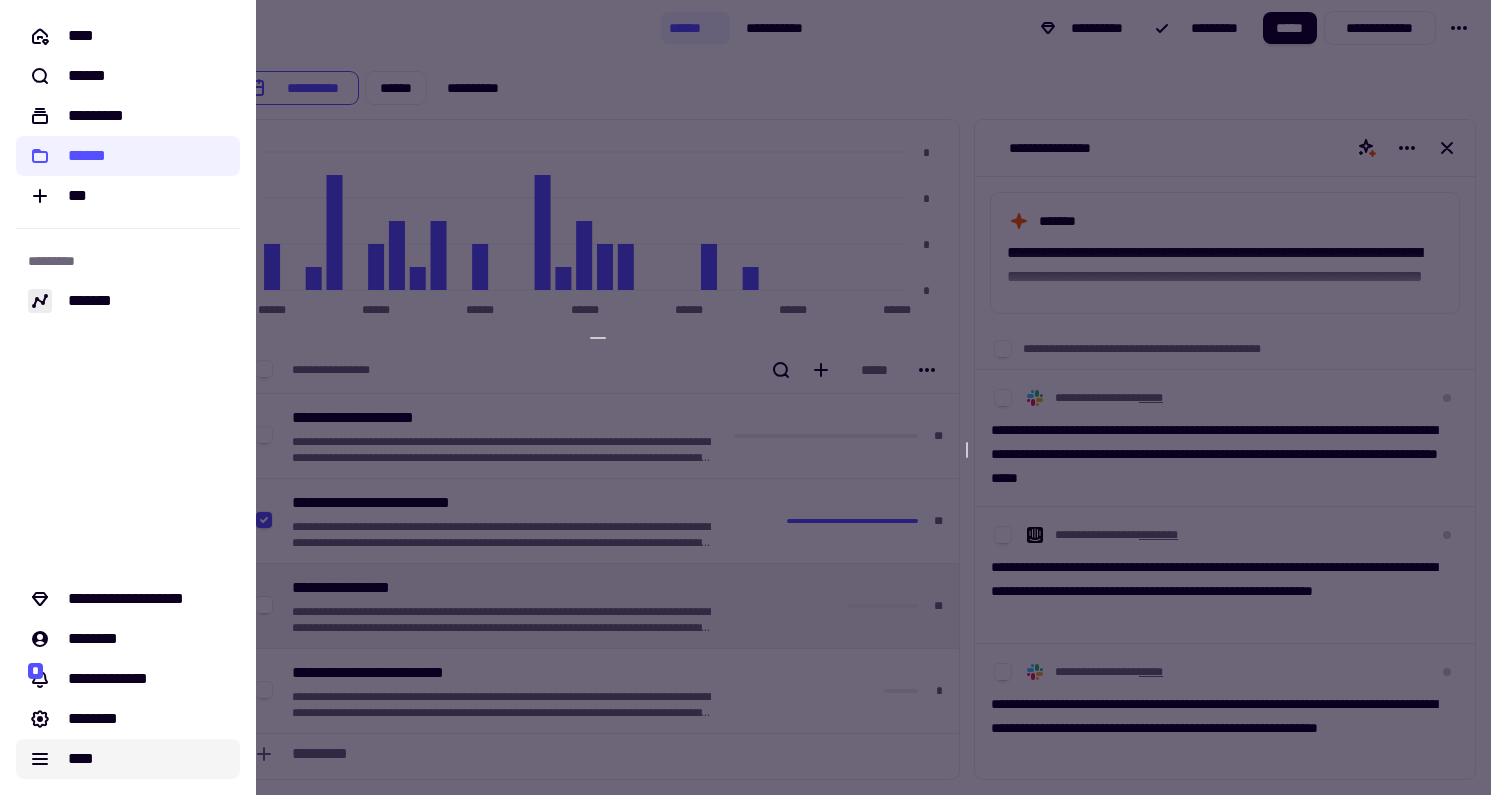click on "****" 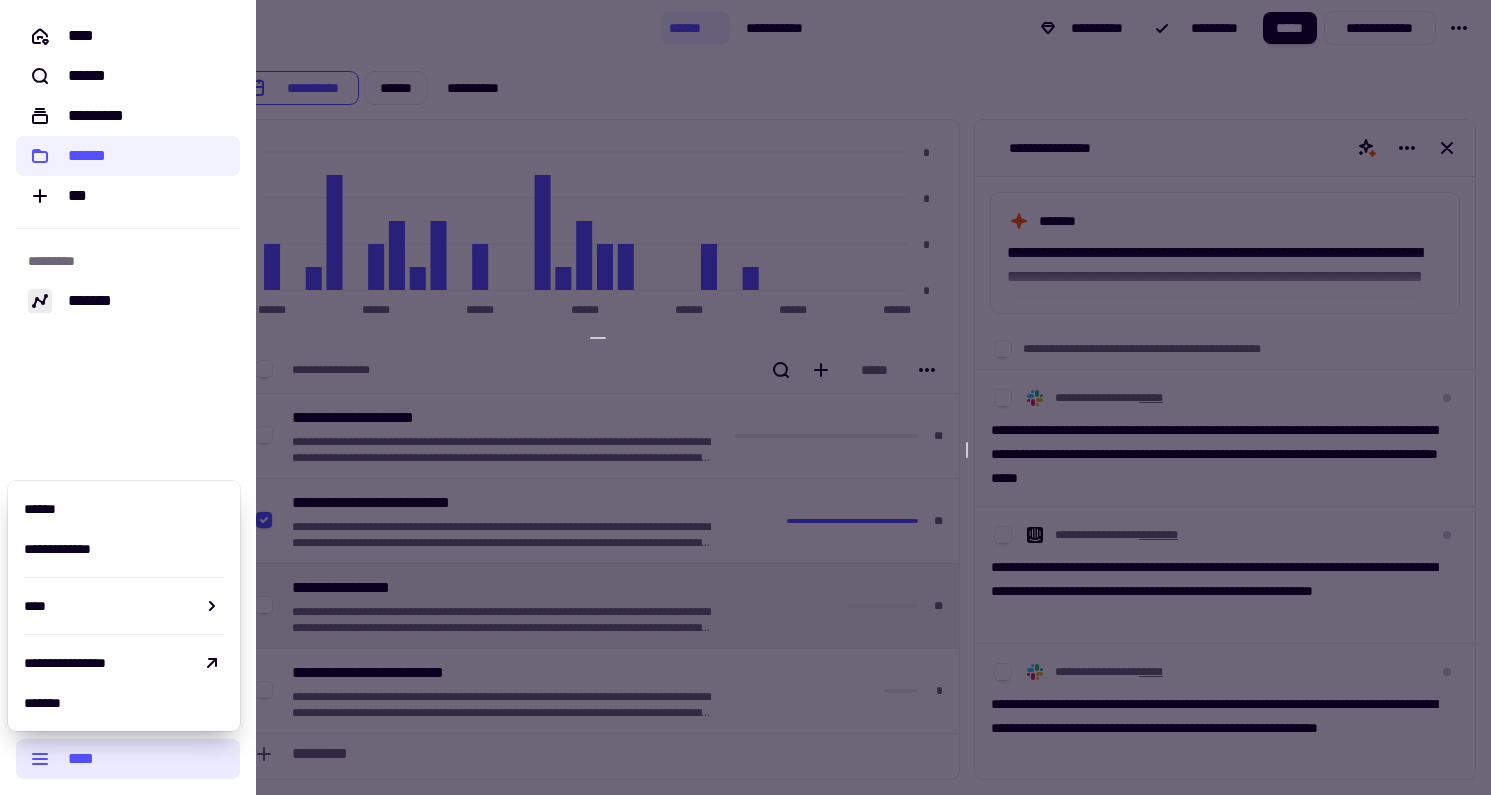 click on "****" 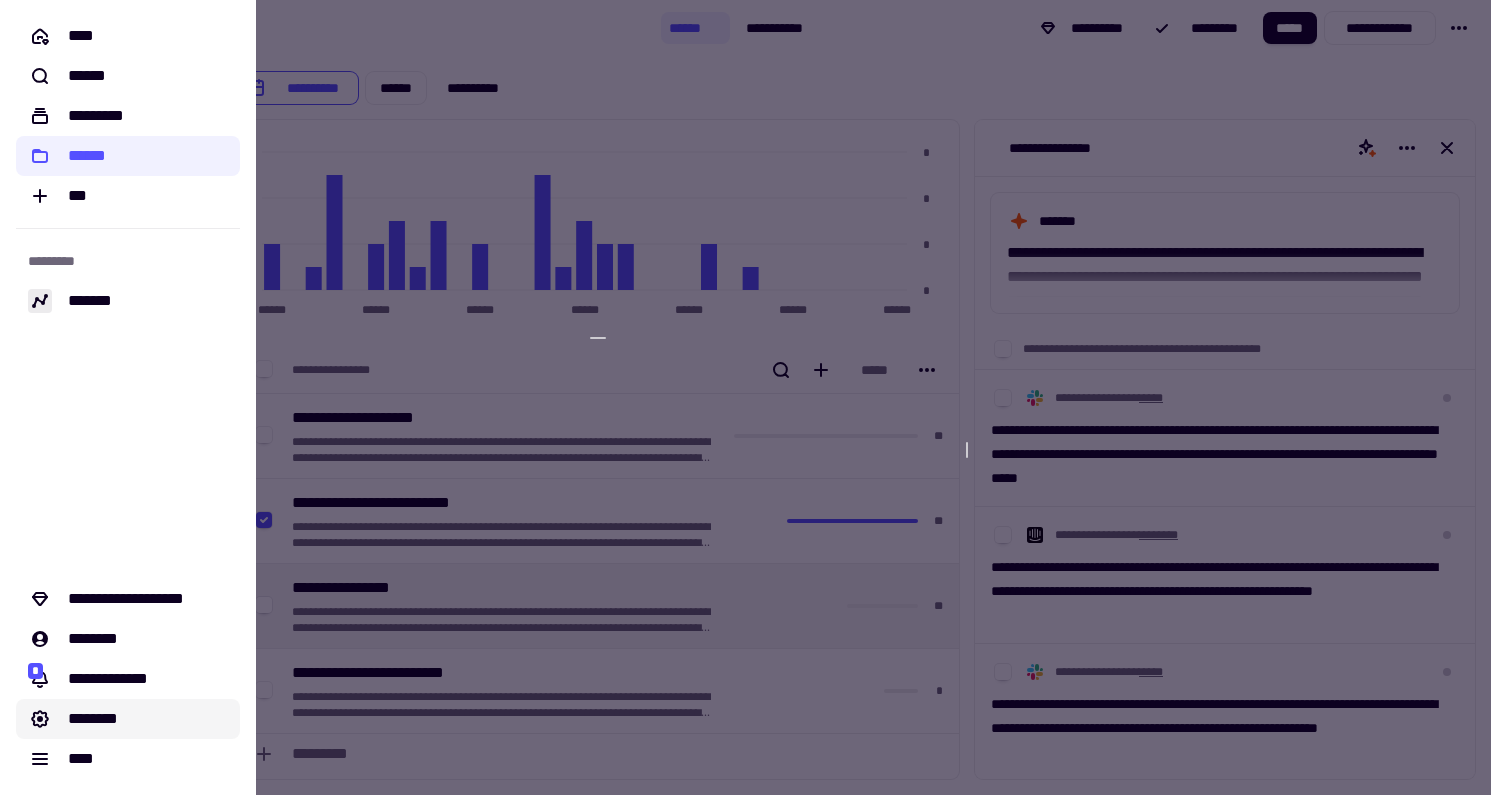 click on "********" 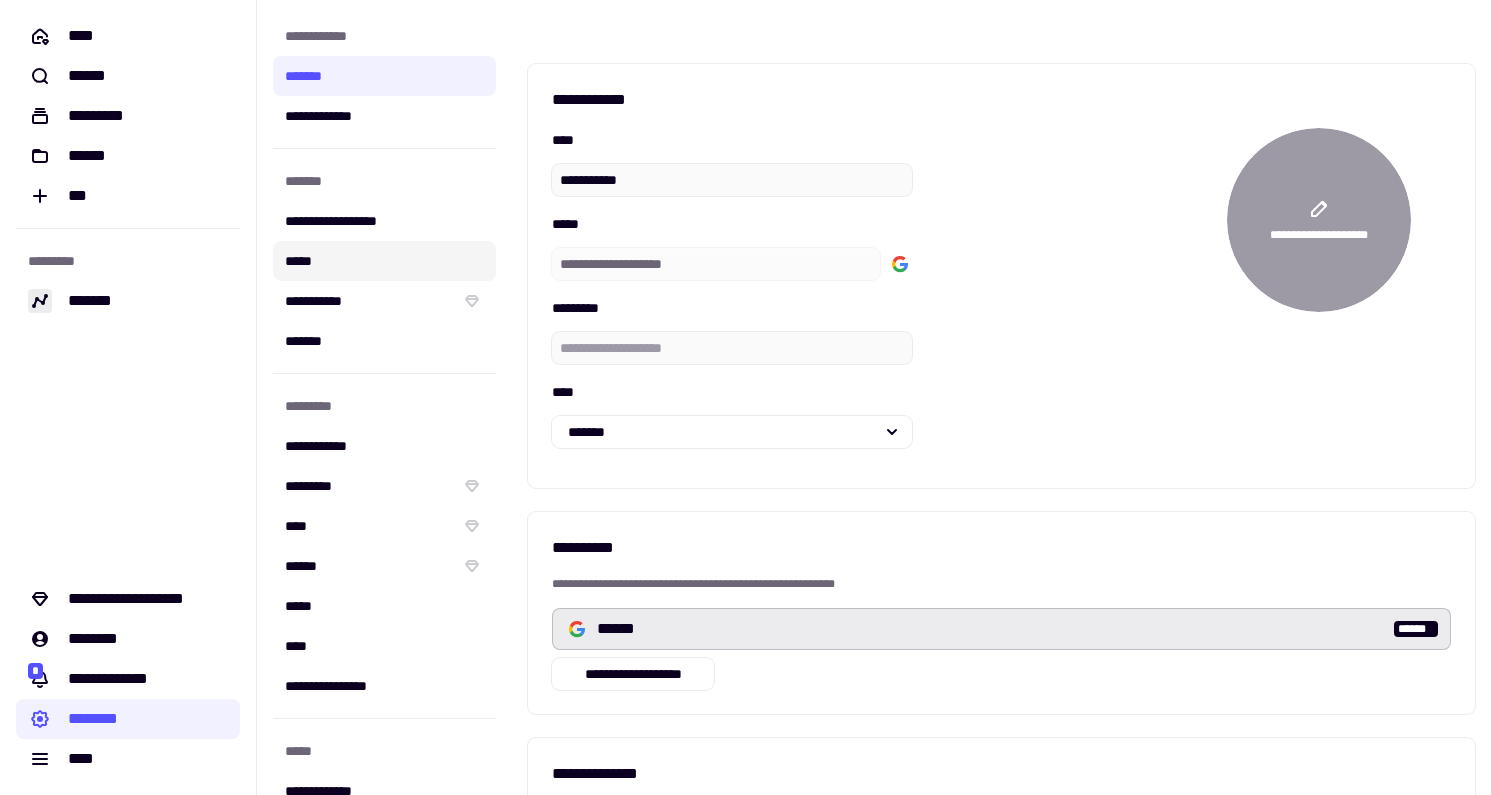 click on "*****" 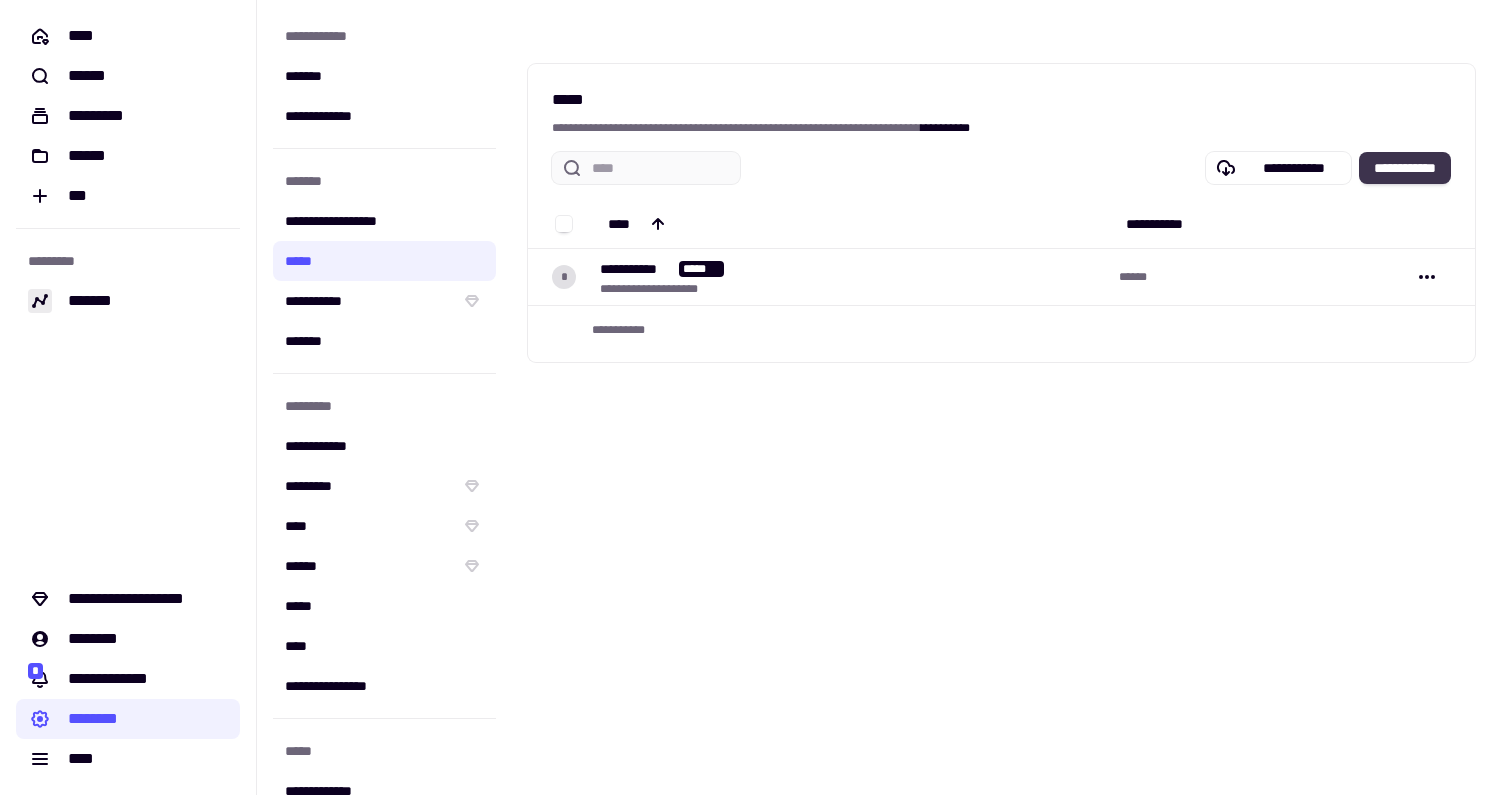 click on "**********" 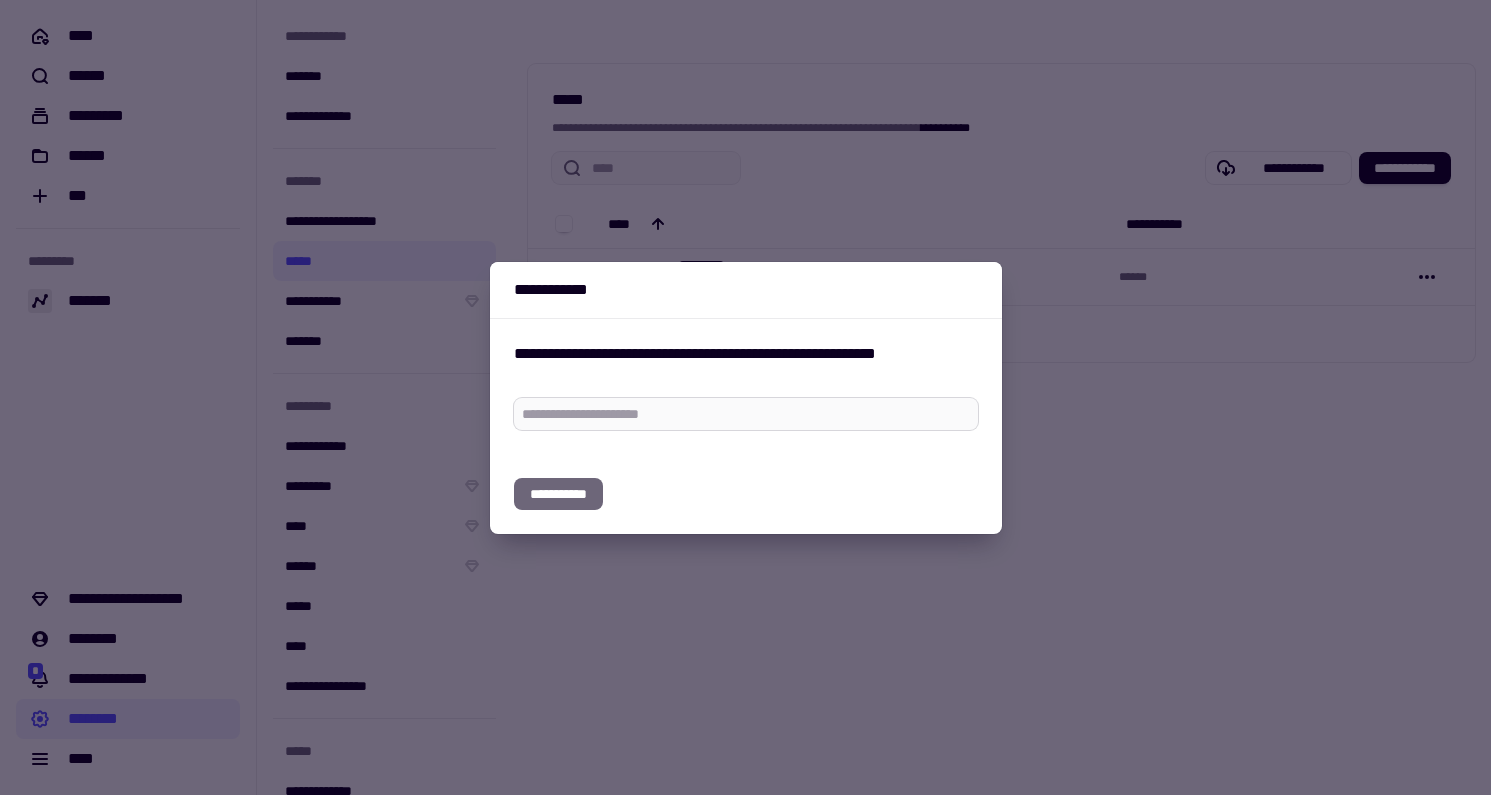 click at bounding box center [746, 414] 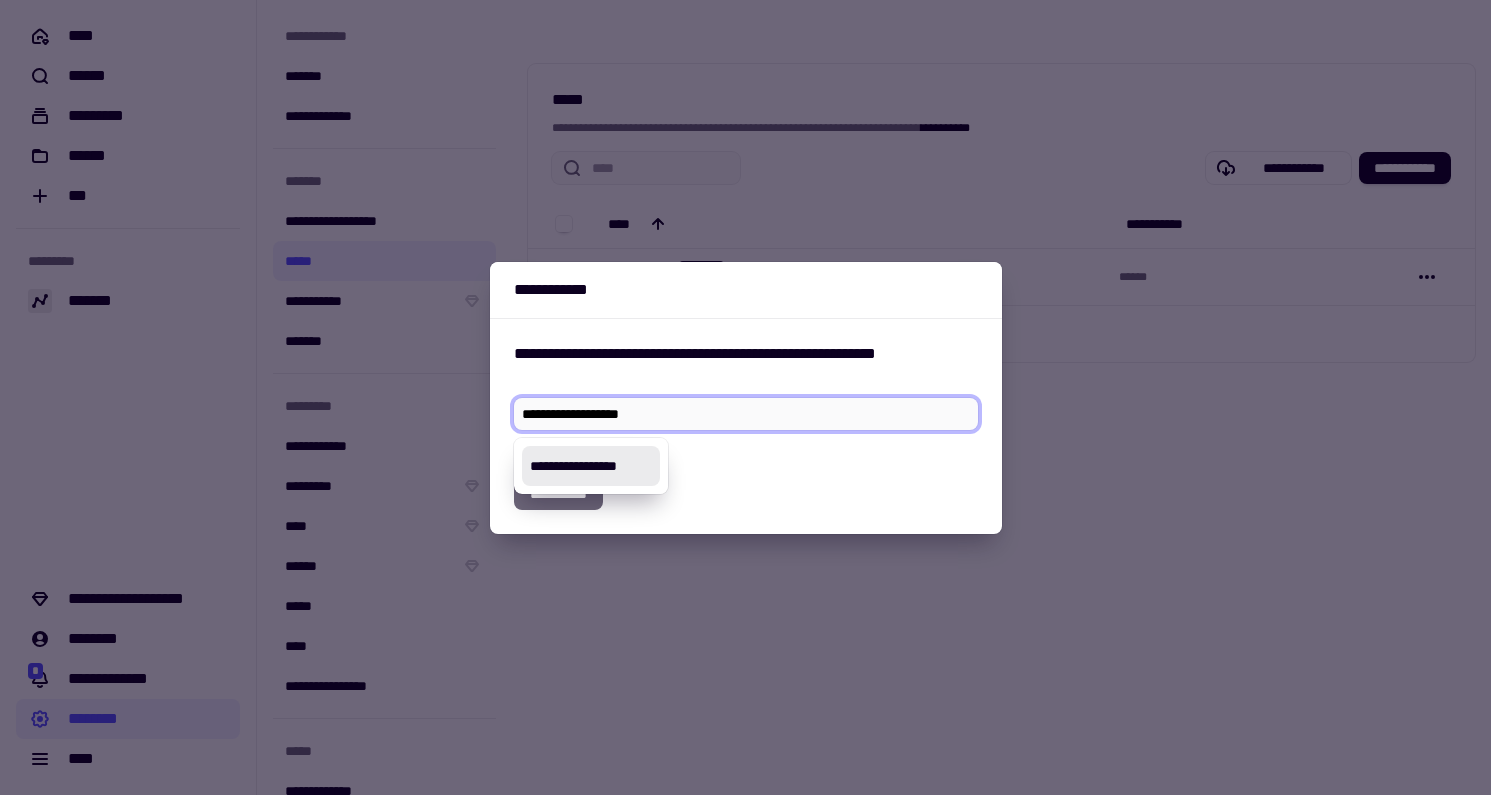 type on "**********" 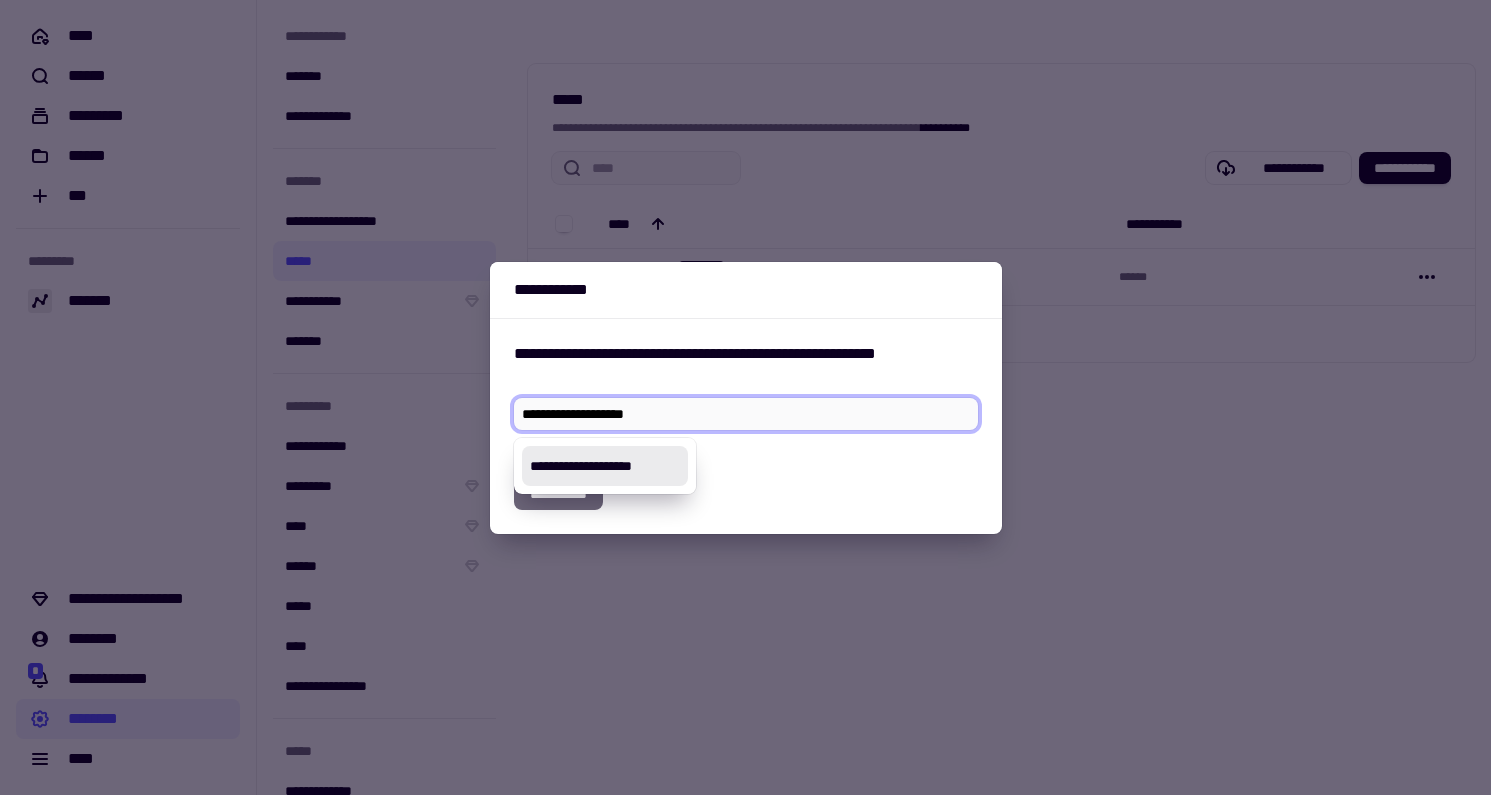 type 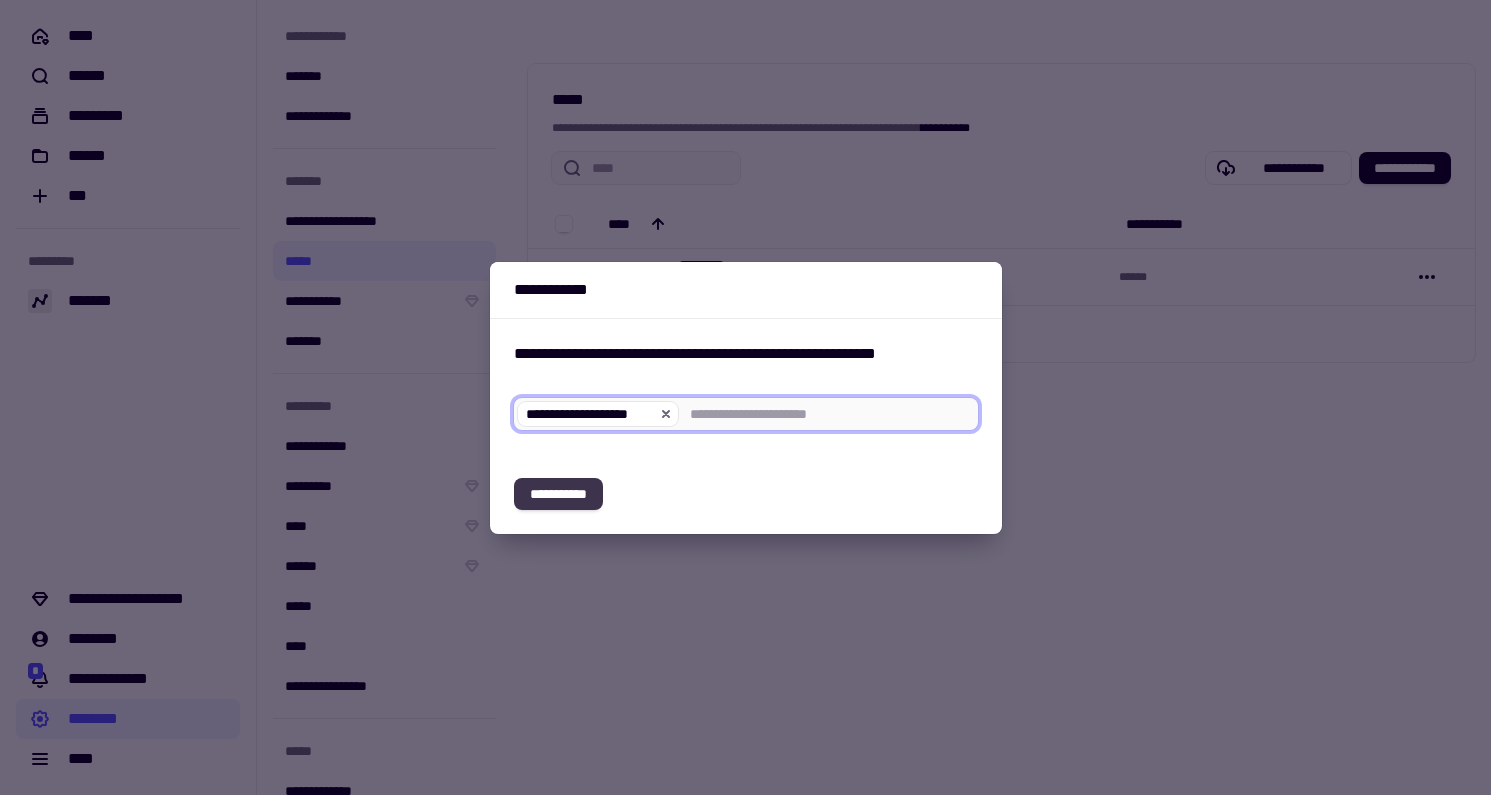 click on "**********" 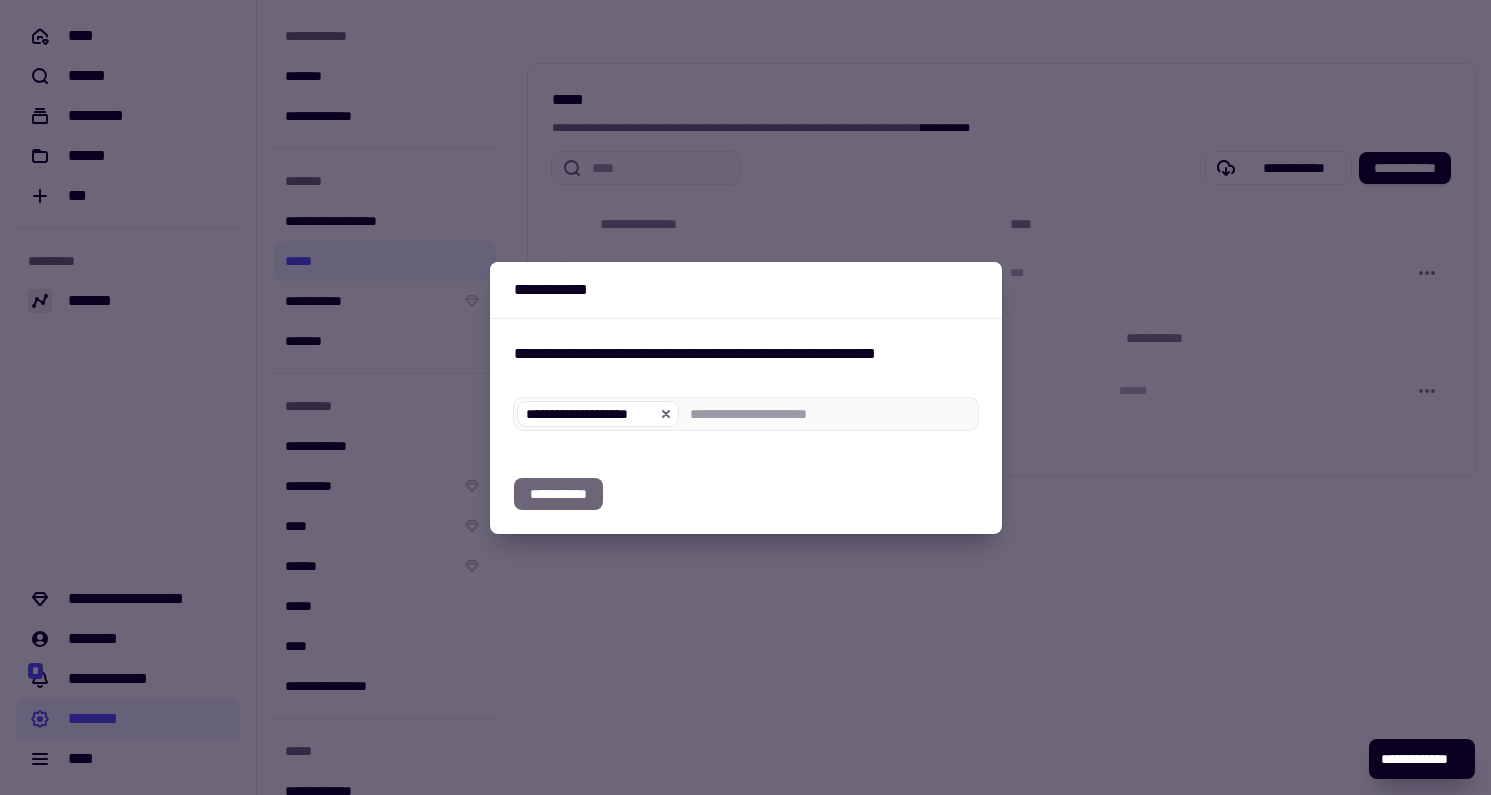 click at bounding box center (745, 397) 